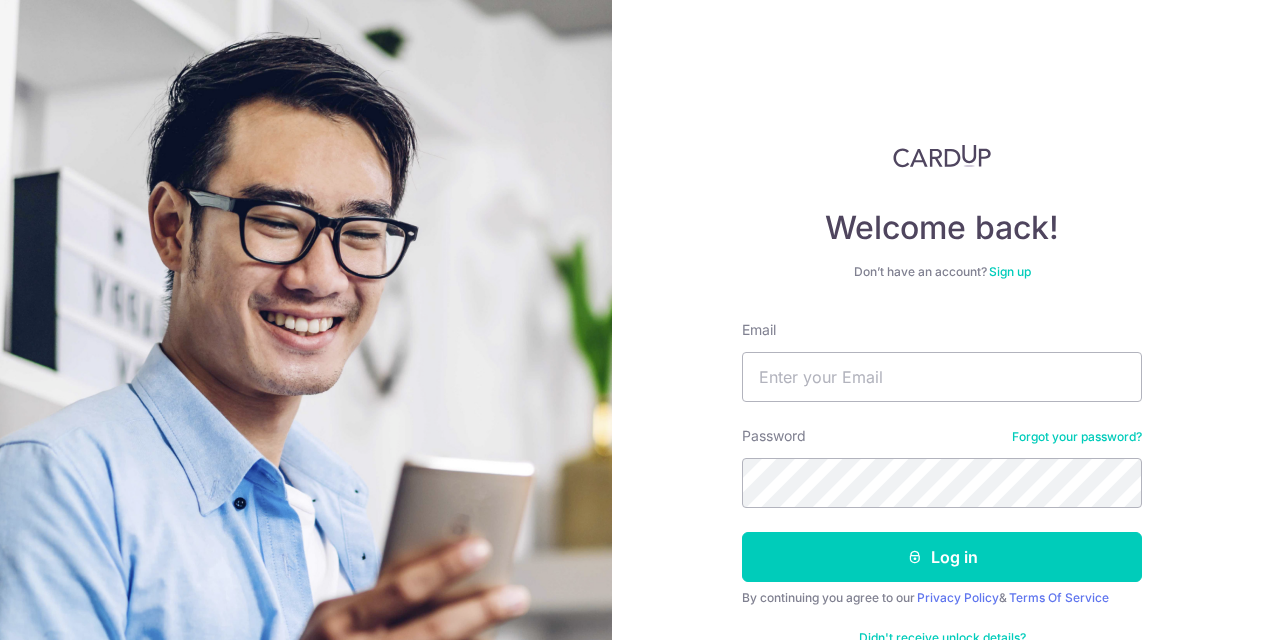 scroll, scrollTop: 0, scrollLeft: 0, axis: both 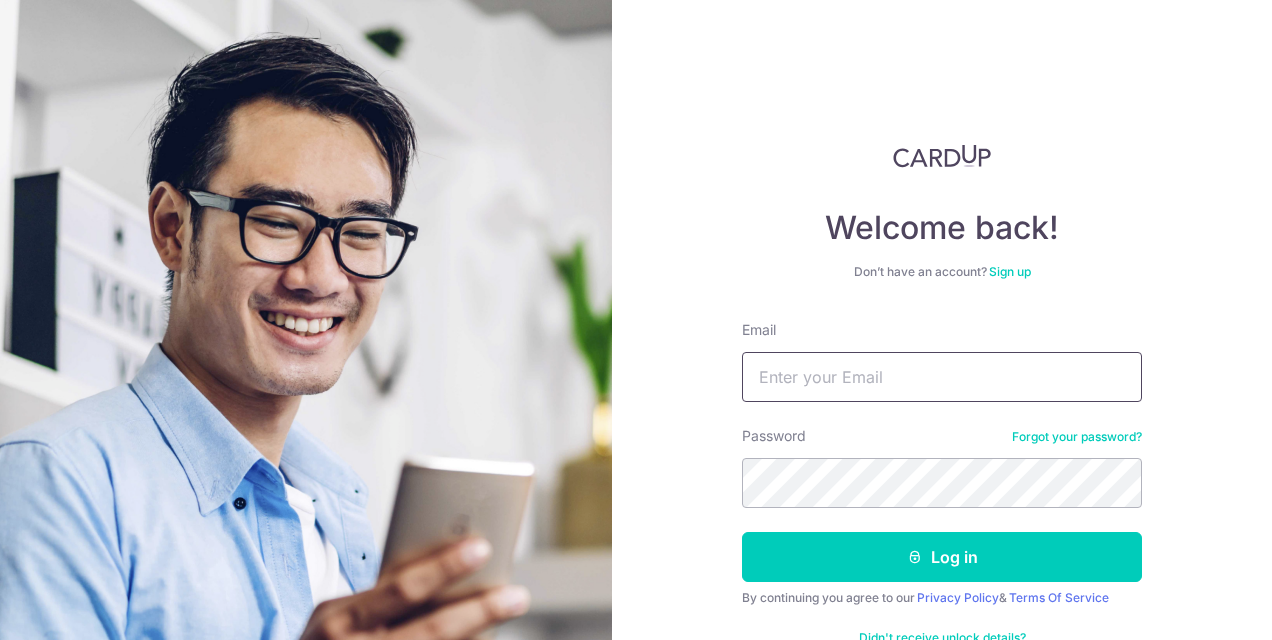 click on "Email" at bounding box center (942, 377) 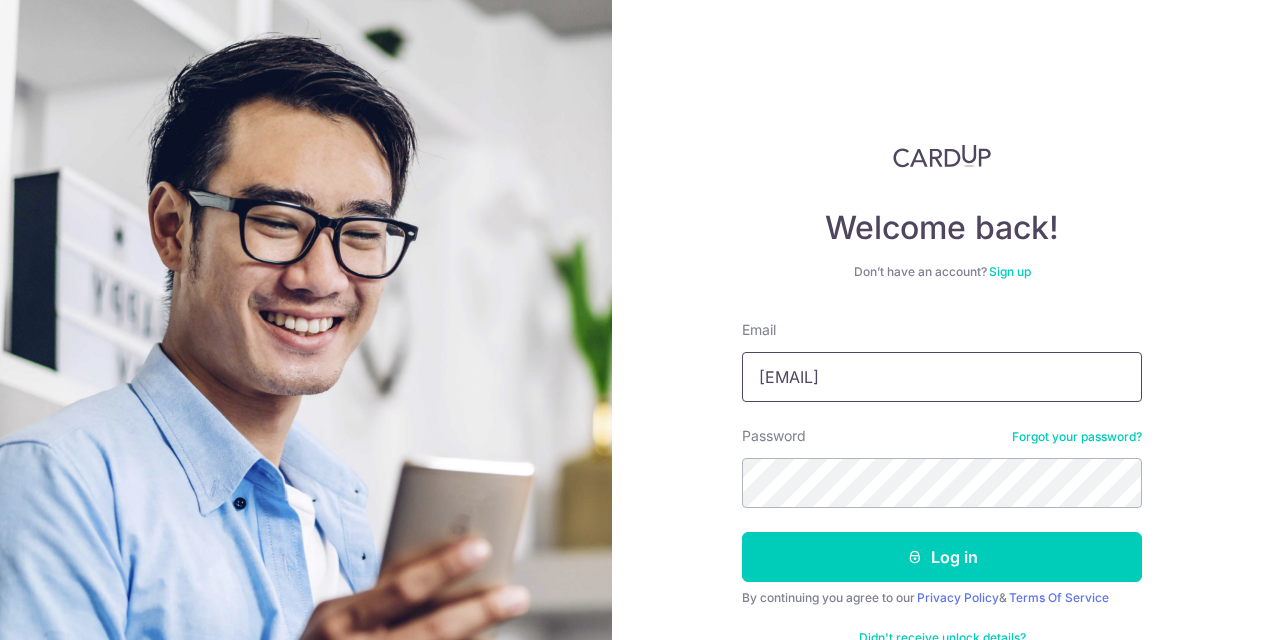 type on "ekta.goyal@example.com" 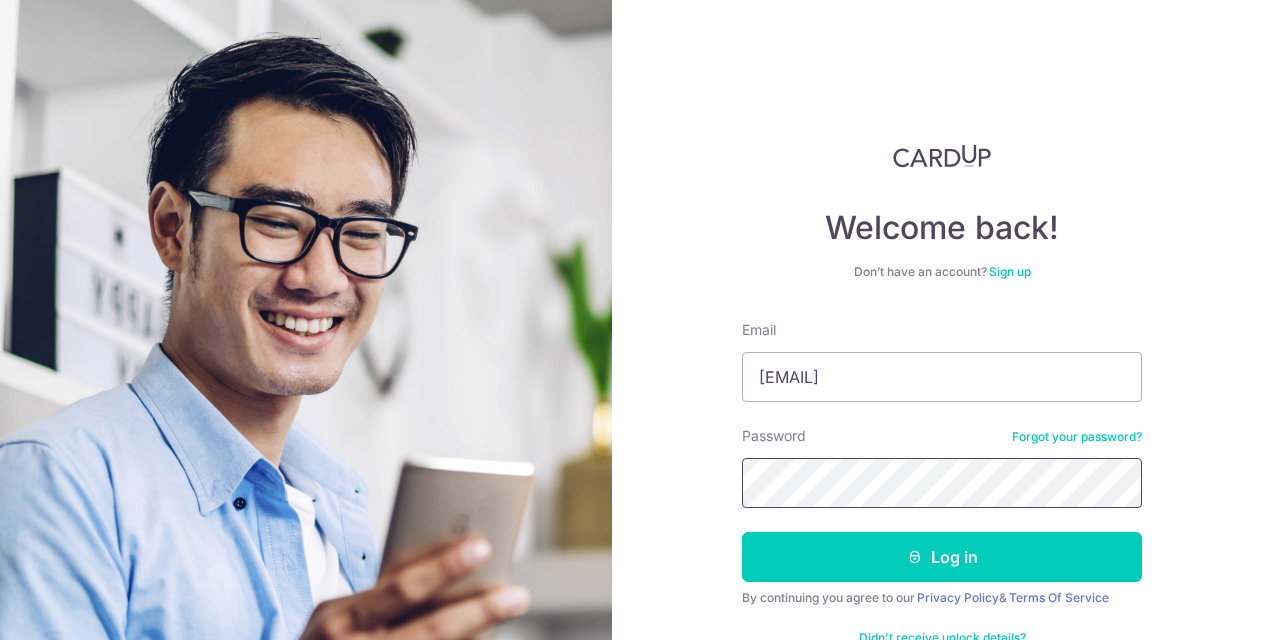 click on "Log in" at bounding box center (942, 557) 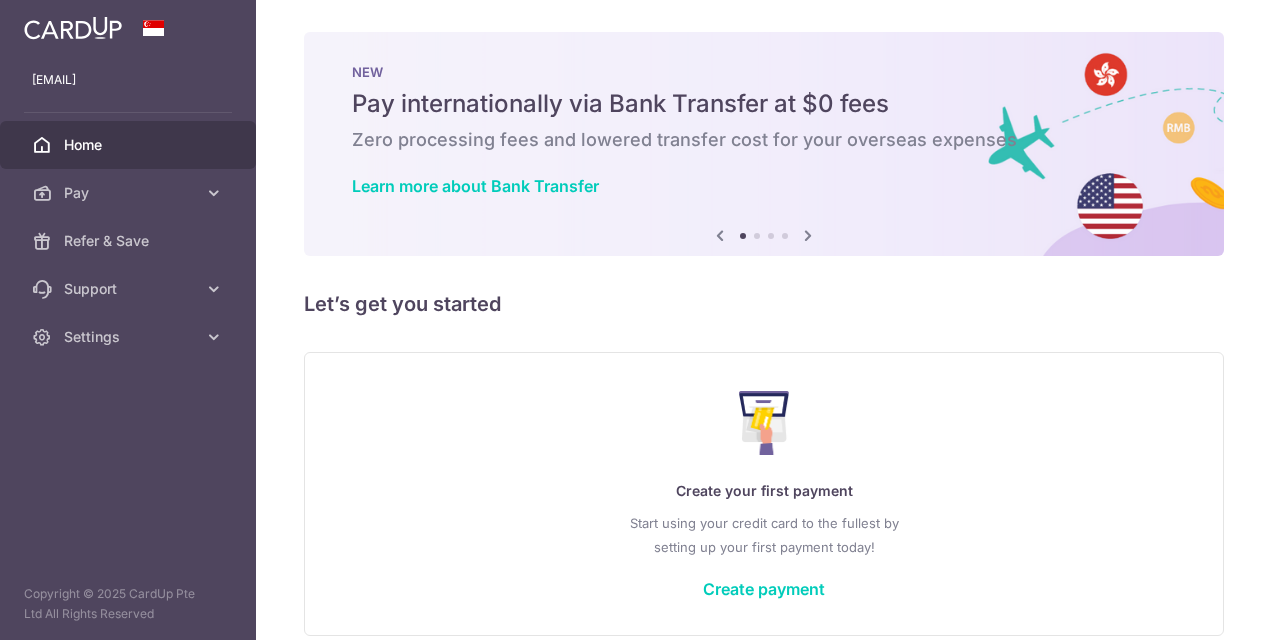 scroll, scrollTop: 0, scrollLeft: 0, axis: both 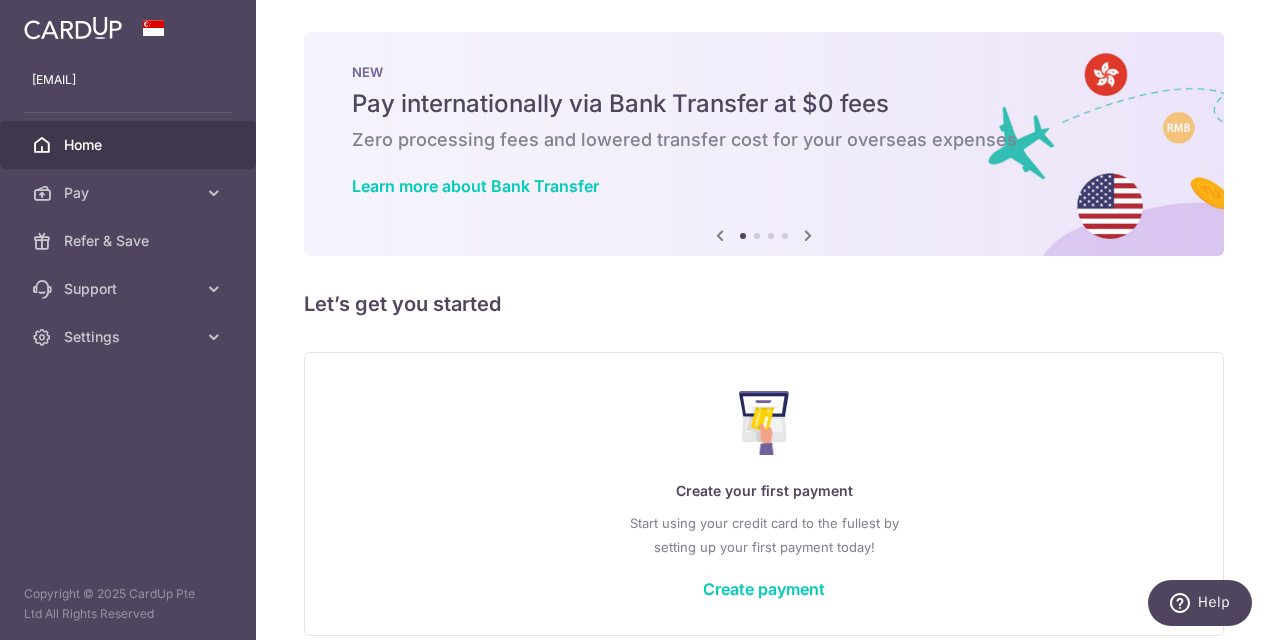 click at bounding box center [808, 235] 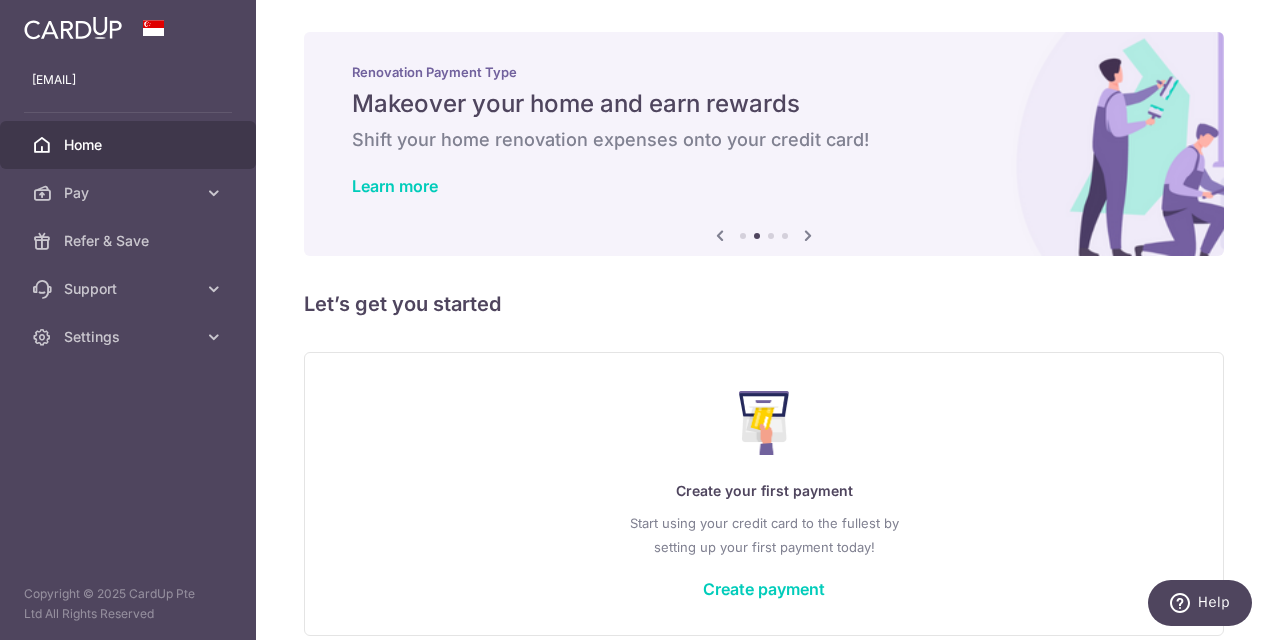 click at bounding box center [808, 235] 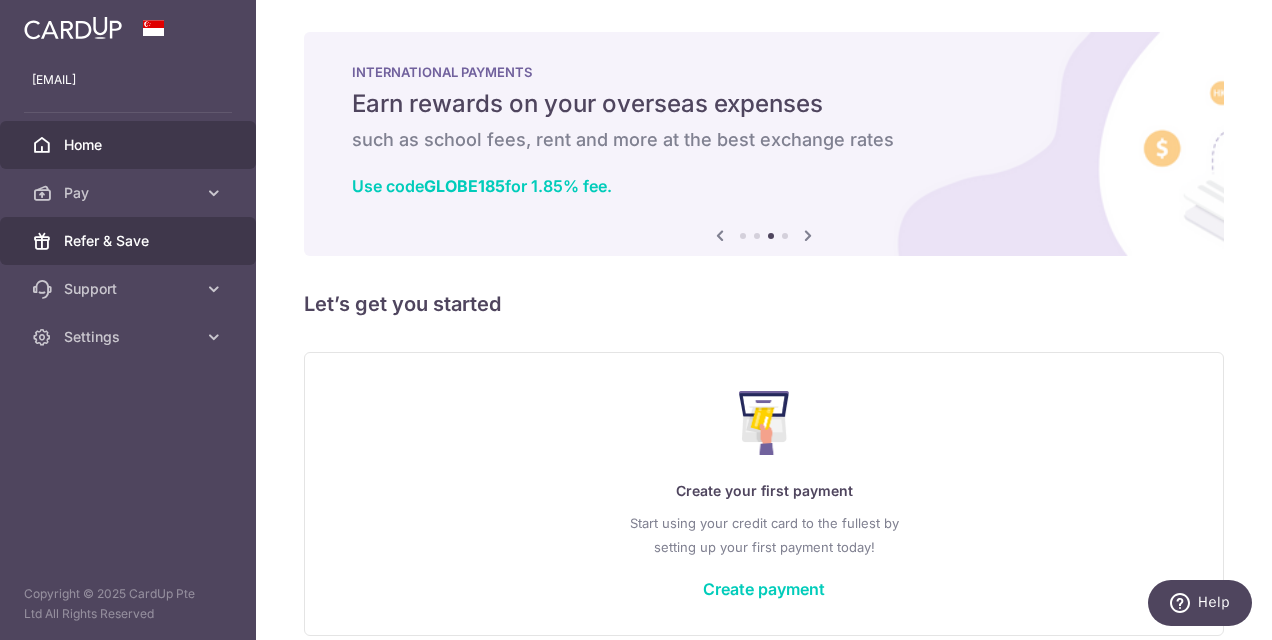 click on "Refer & Save" at bounding box center (130, 241) 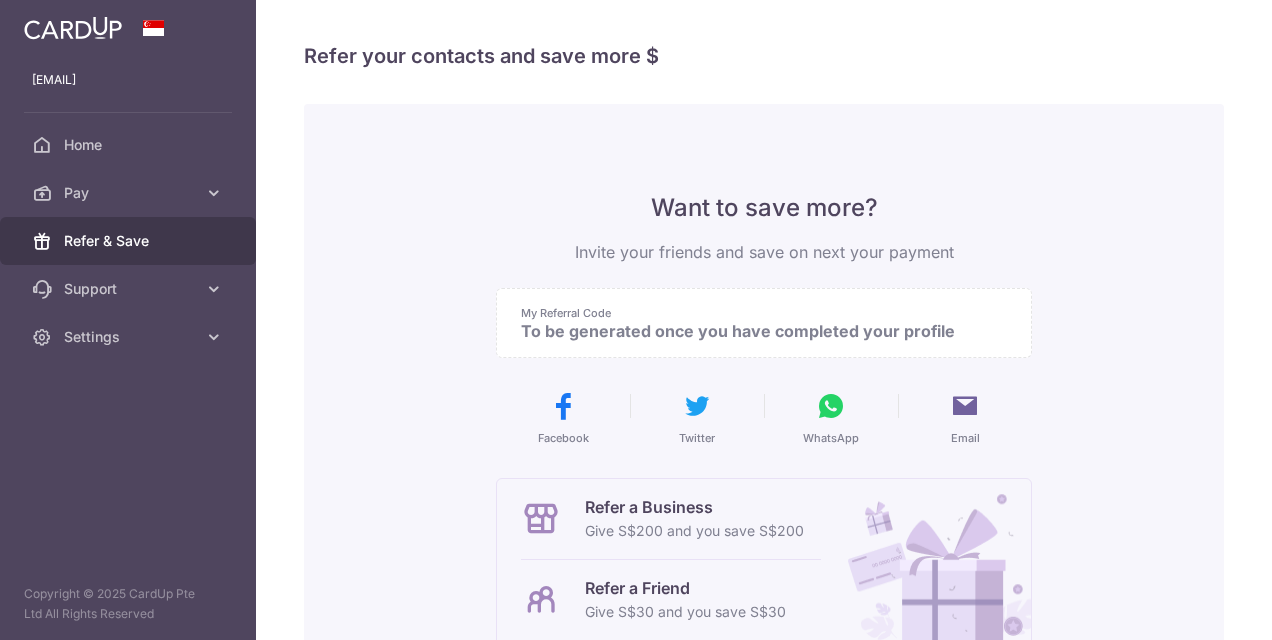 scroll, scrollTop: 0, scrollLeft: 0, axis: both 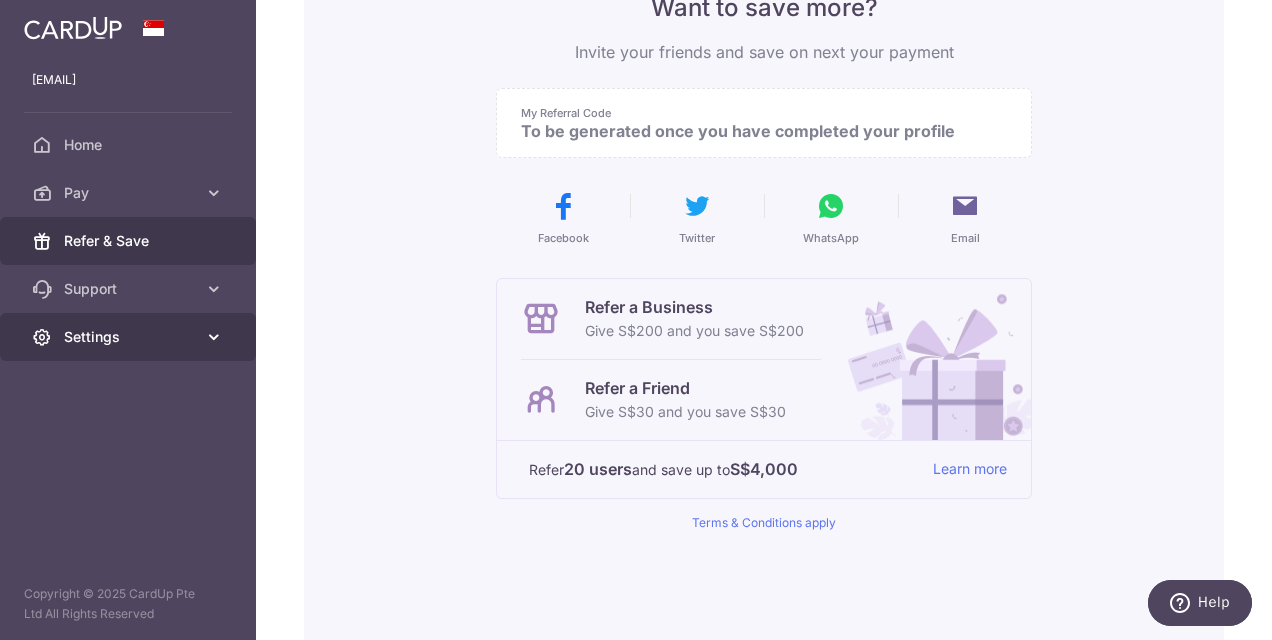 click on "Settings" at bounding box center (128, 337) 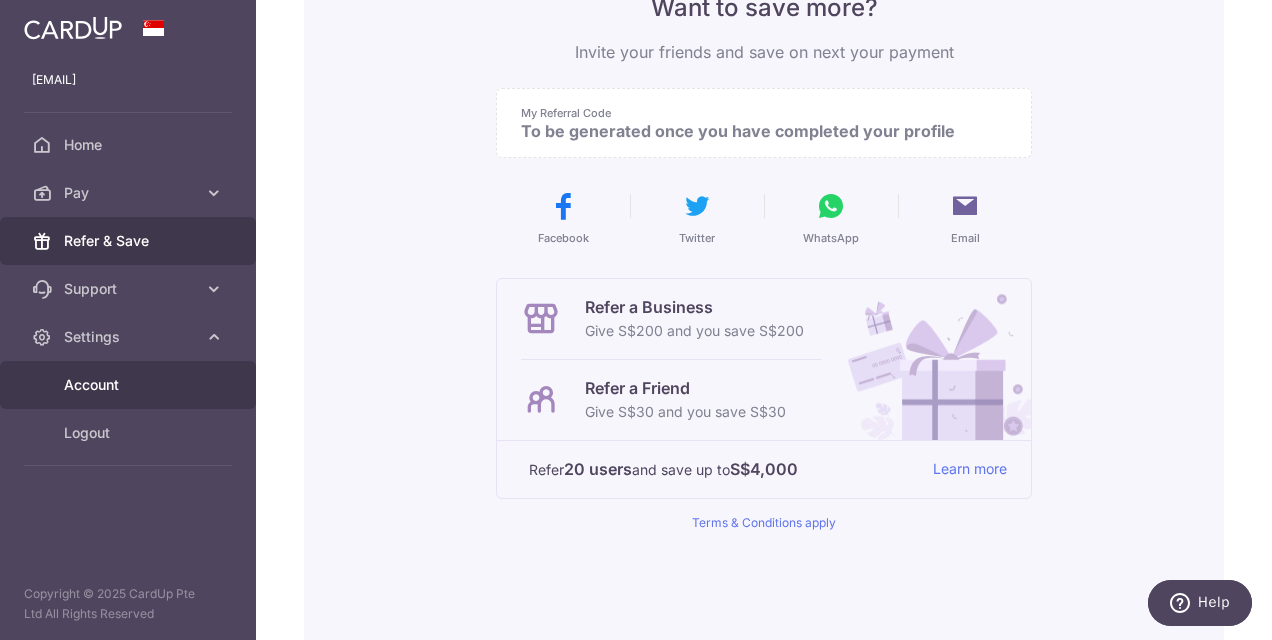click on "Account" at bounding box center [130, 385] 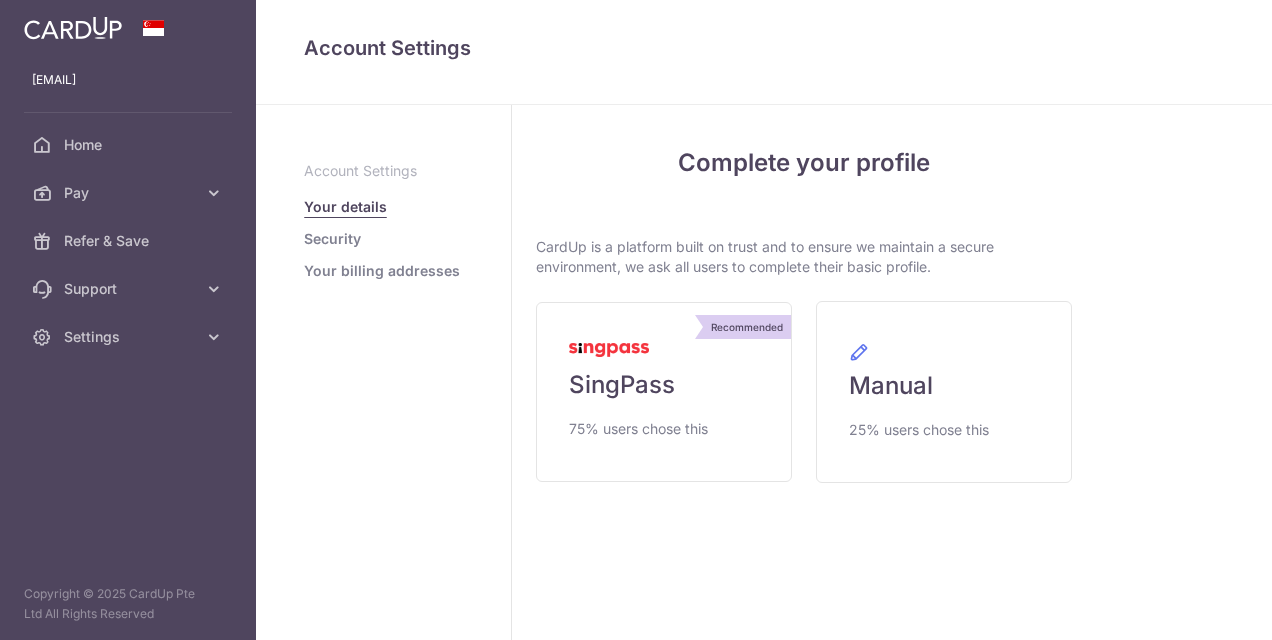 scroll, scrollTop: 0, scrollLeft: 0, axis: both 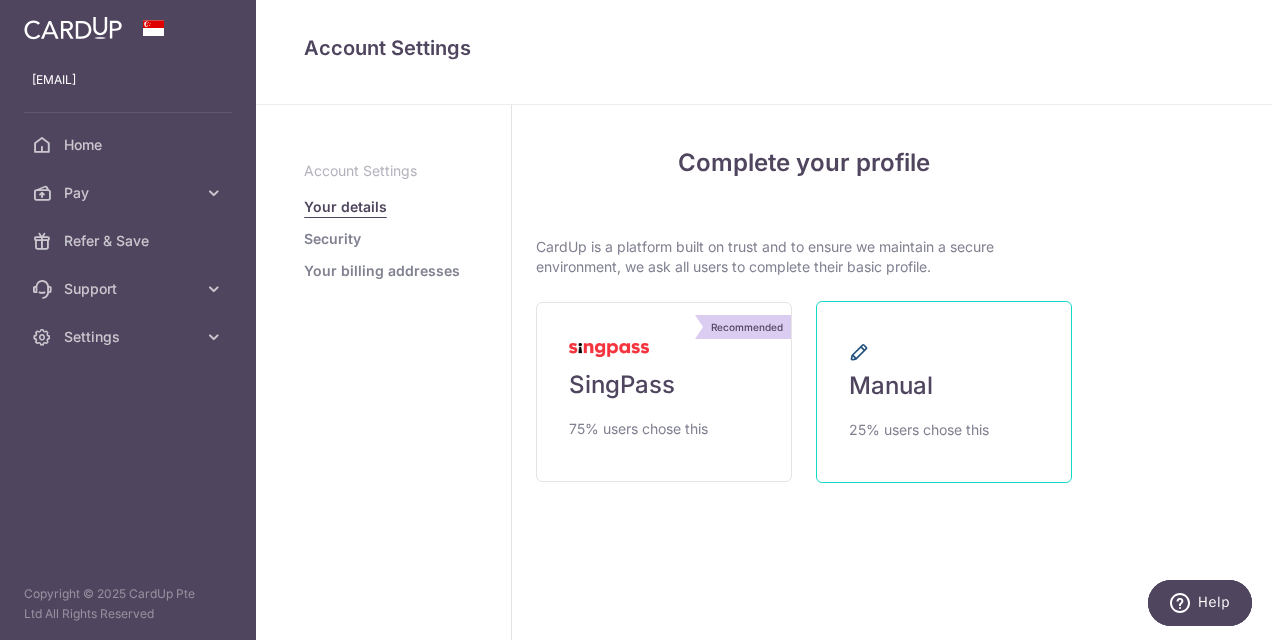click on "Manual" at bounding box center [891, 386] 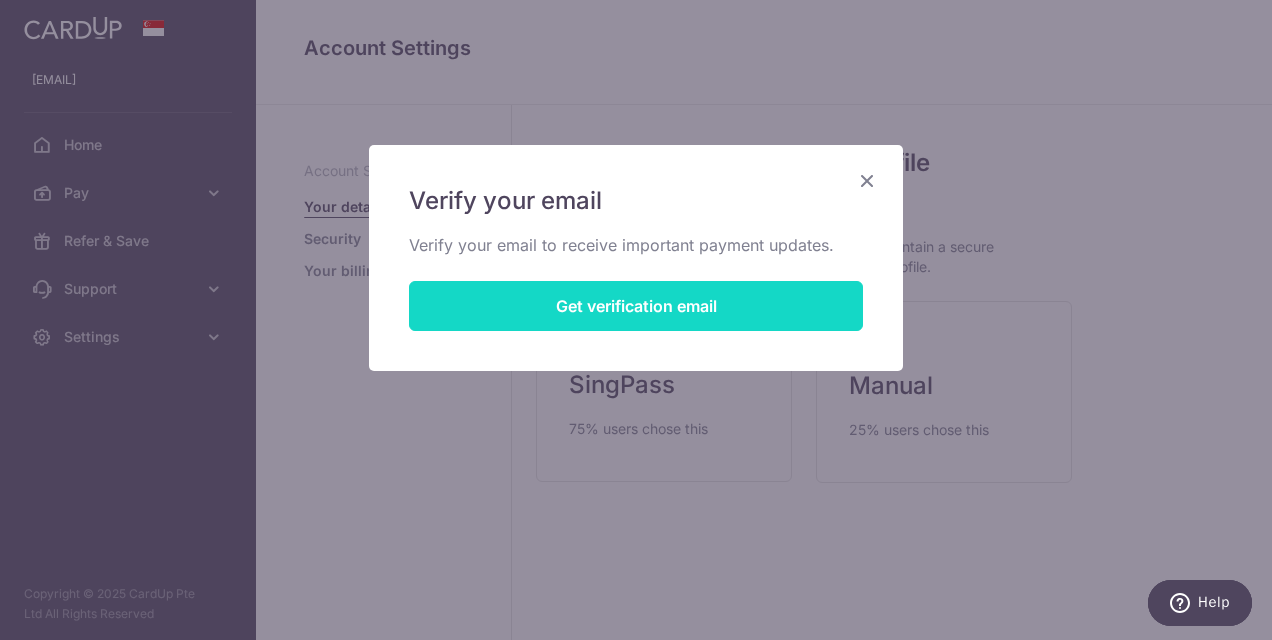 click on "Get verification email" at bounding box center [636, 306] 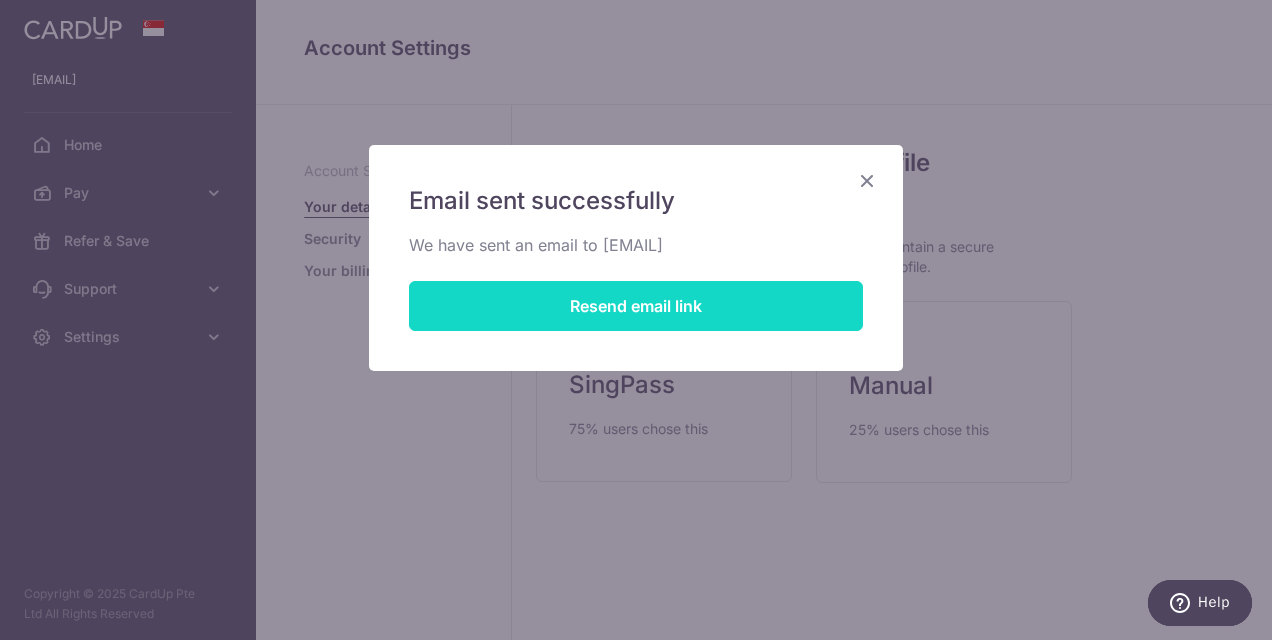 click on "Resend email link" at bounding box center (636, 306) 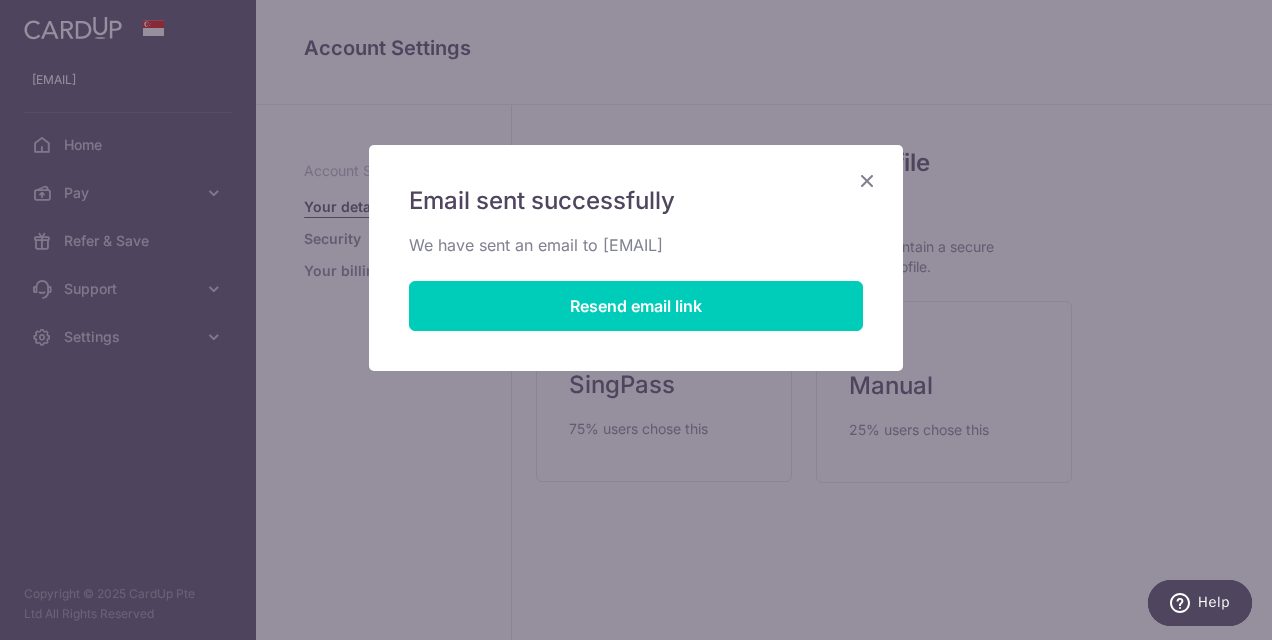 click at bounding box center (867, 180) 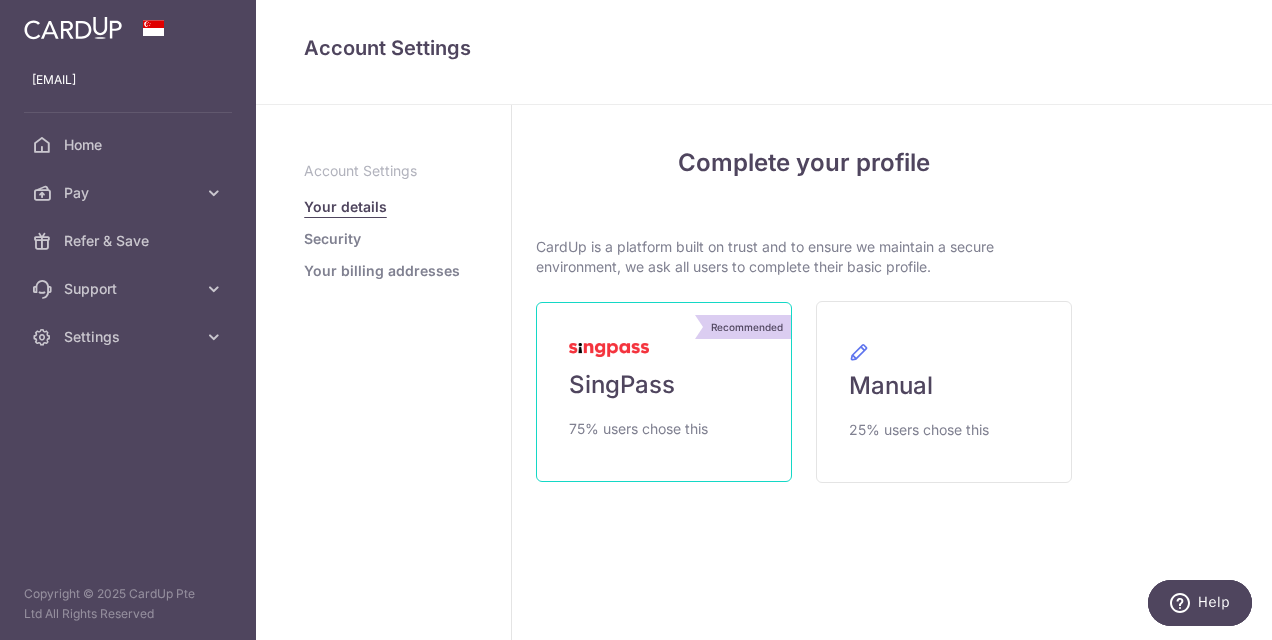 click on "Recommended
SingPass
75% users chose this" at bounding box center [664, 392] 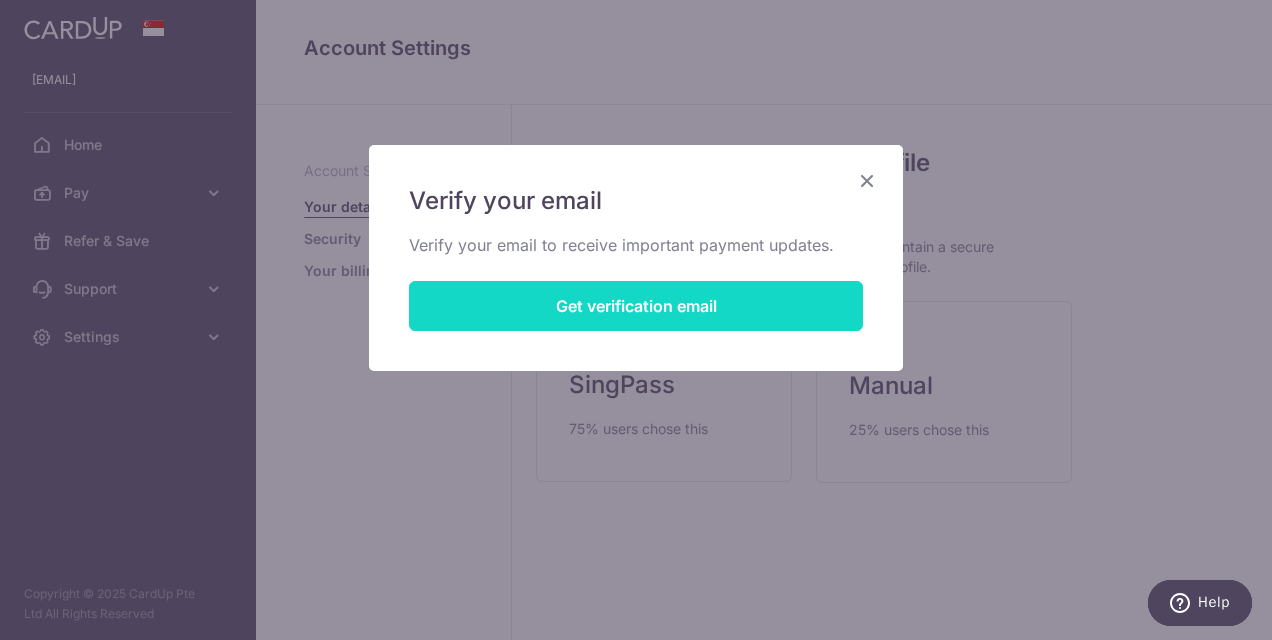 click on "Get verification email" at bounding box center [636, 306] 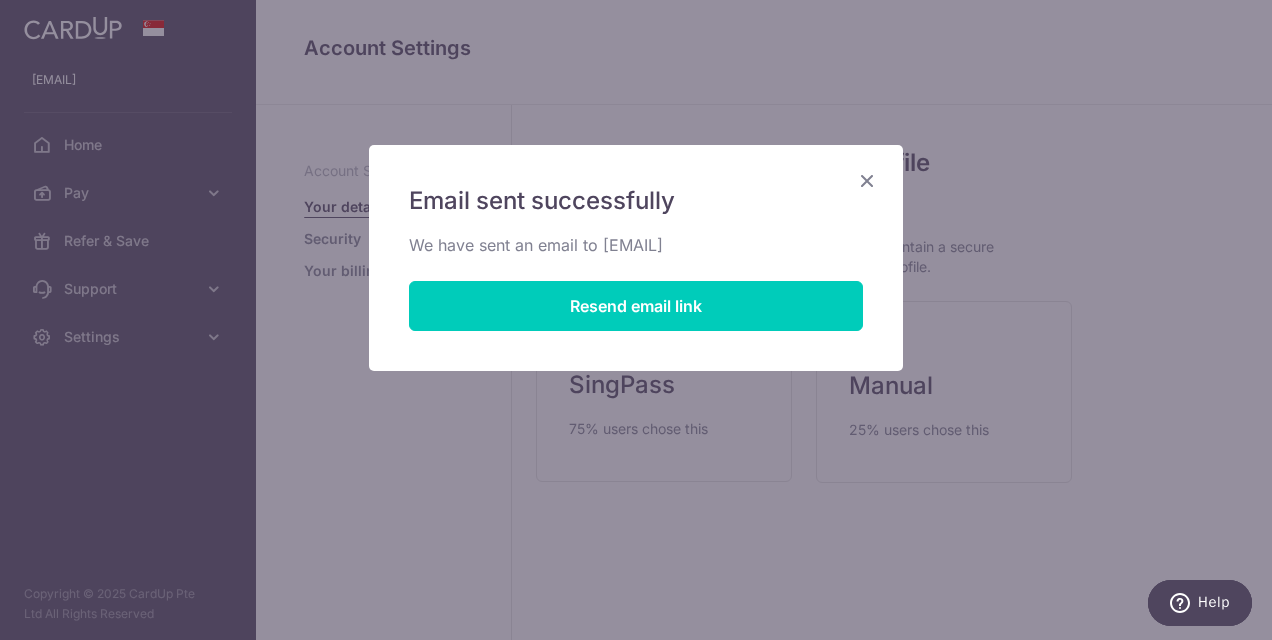 click at bounding box center [867, 180] 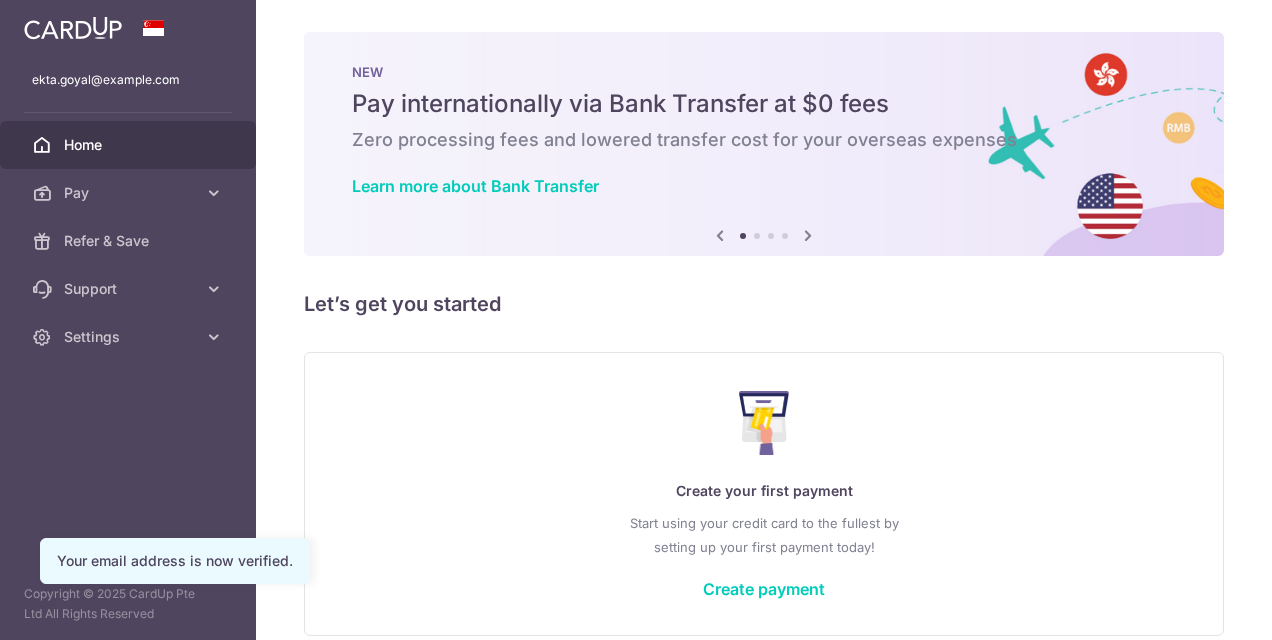 scroll, scrollTop: 0, scrollLeft: 0, axis: both 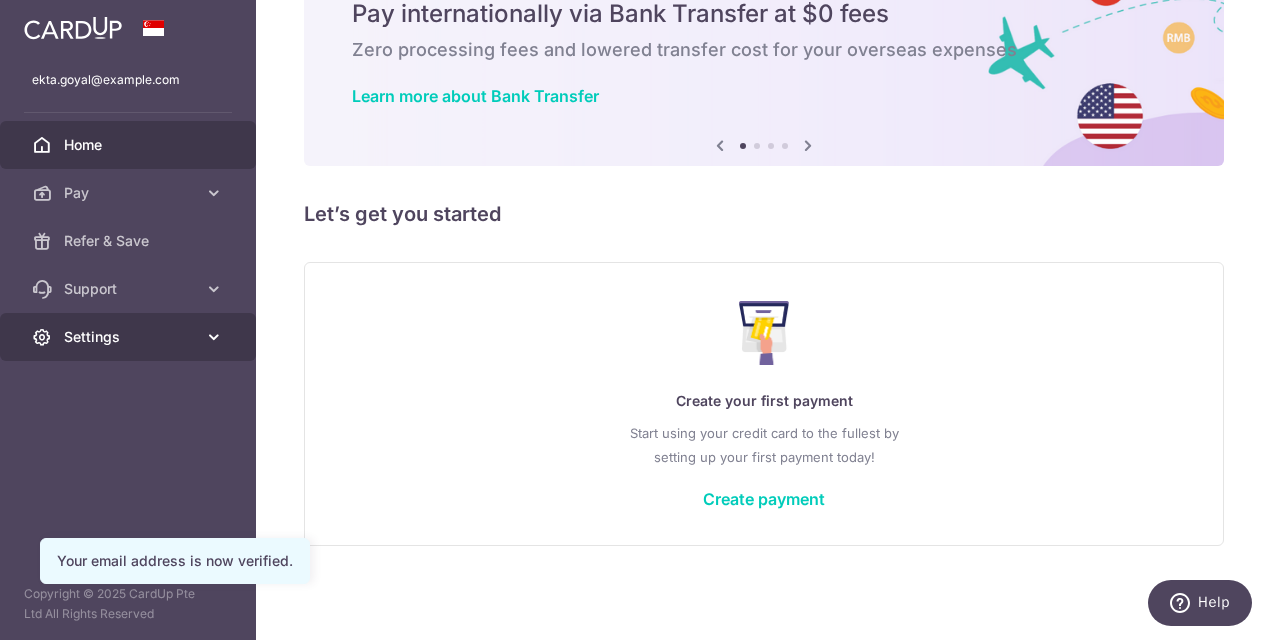 click at bounding box center (214, 337) 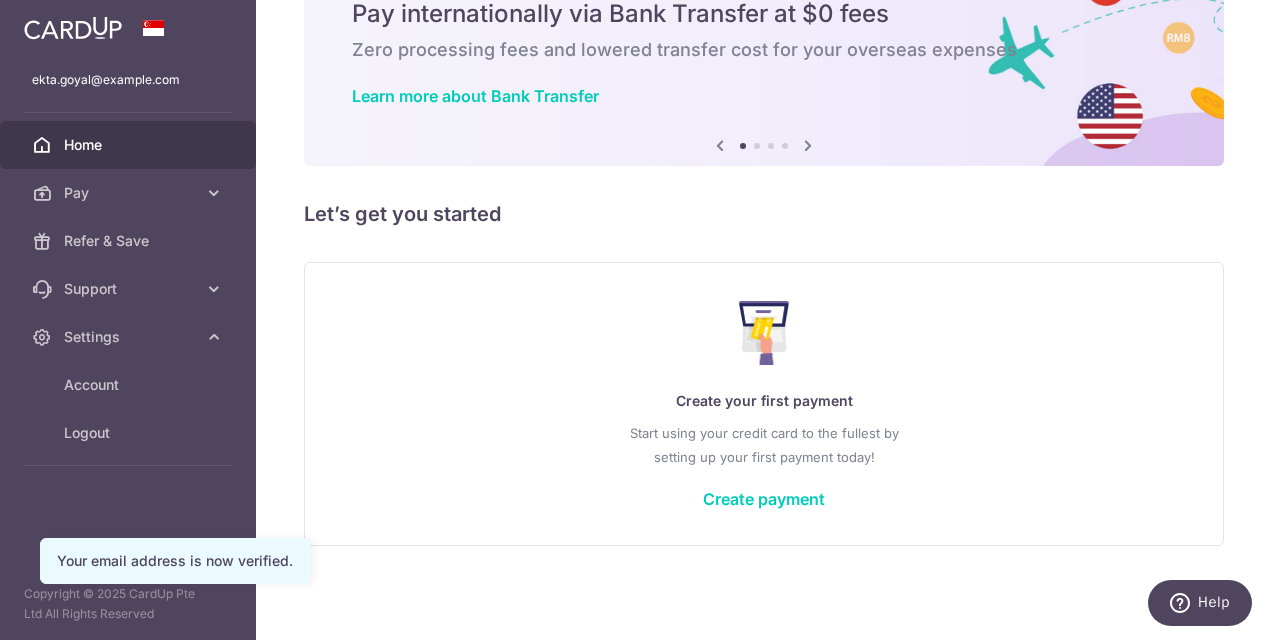 click on "Create your first payment
Start using your credit card to the fullest by   setting up your first payment today!
Create payment" at bounding box center (764, 403) 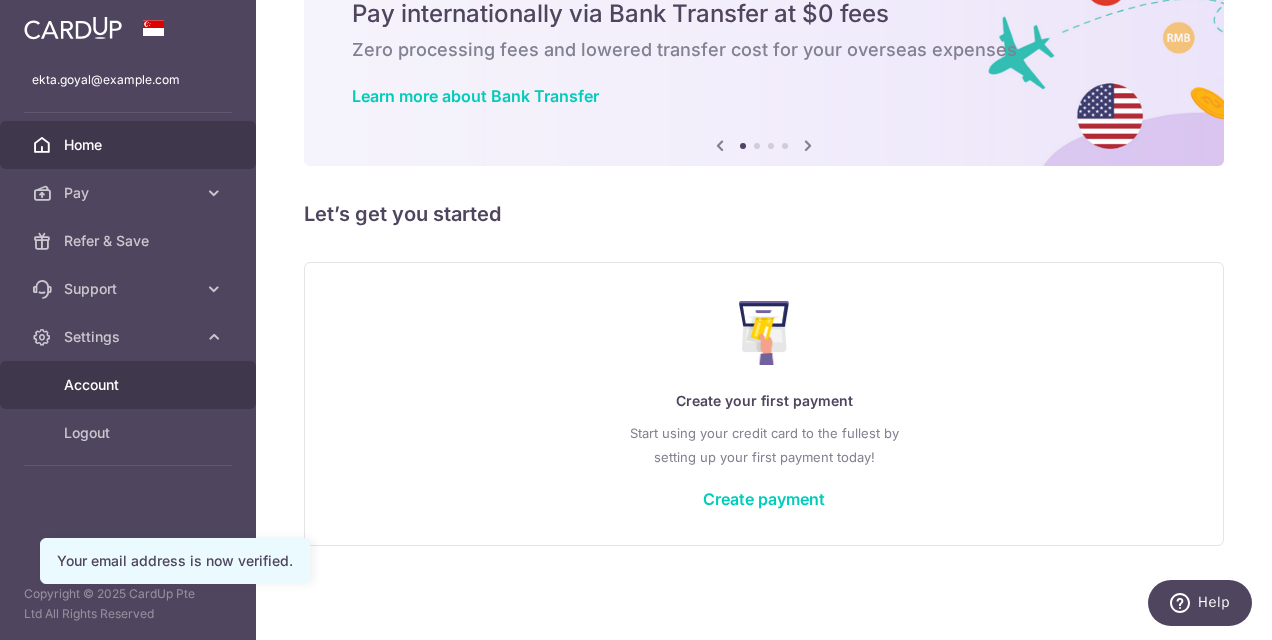 click on "Account" at bounding box center (130, 385) 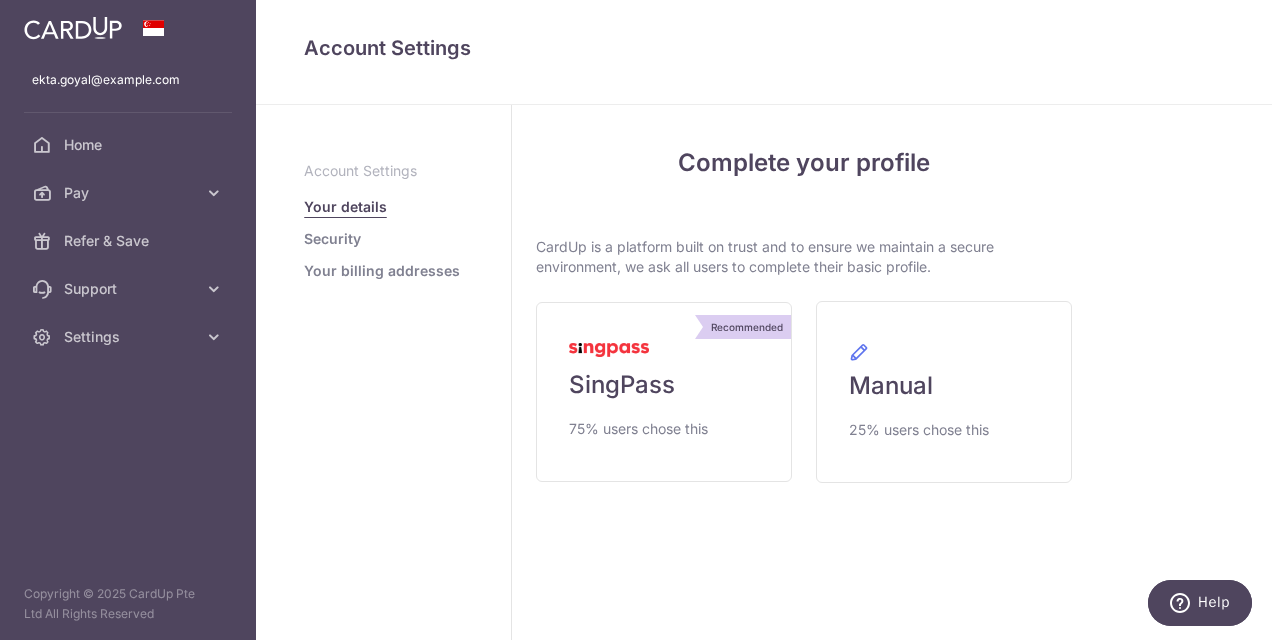 scroll, scrollTop: 0, scrollLeft: 0, axis: both 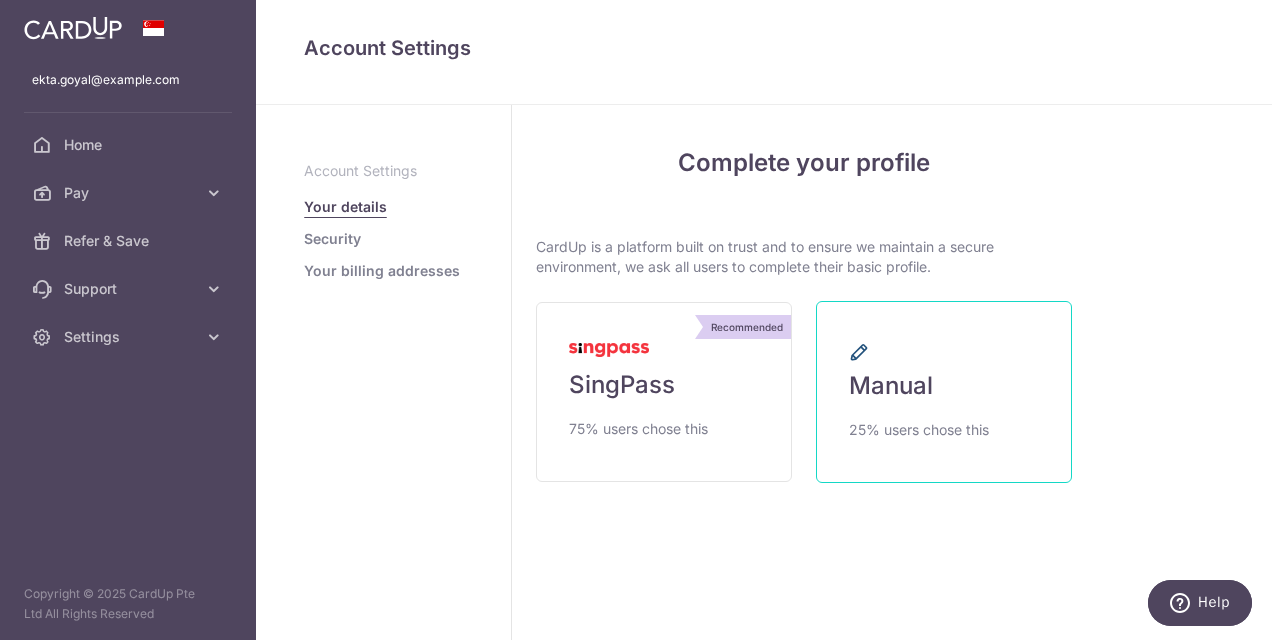 click on "Manual
25% users chose this" at bounding box center [944, 392] 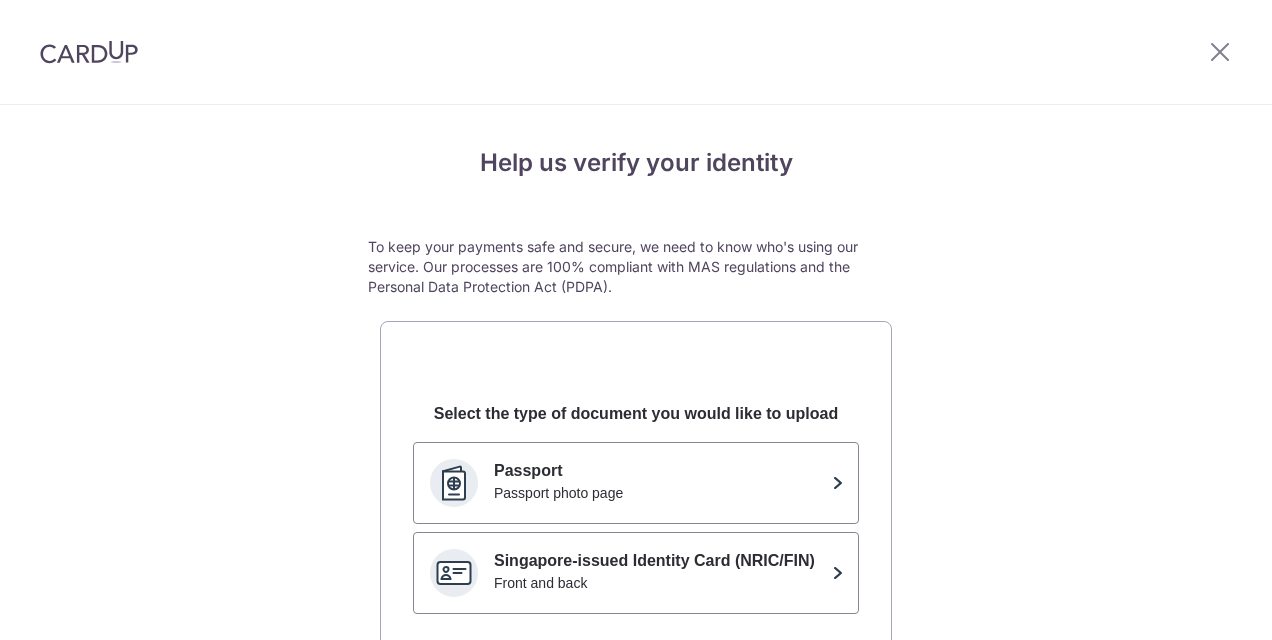 scroll, scrollTop: 0, scrollLeft: 0, axis: both 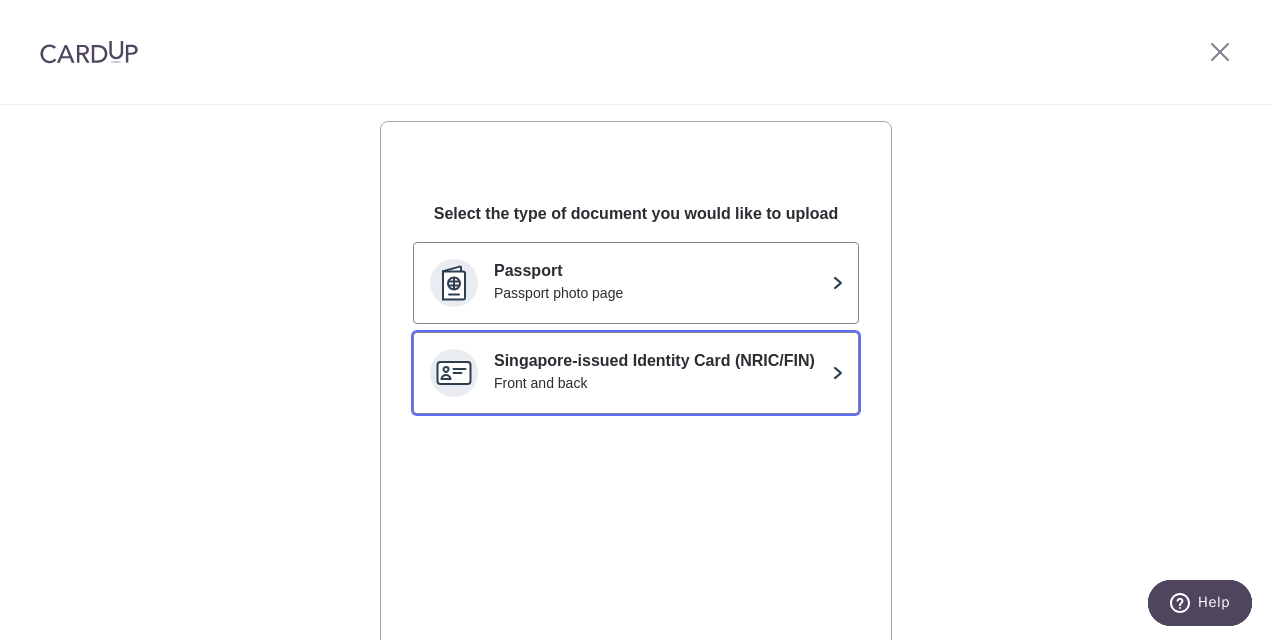 click on "Front and back" 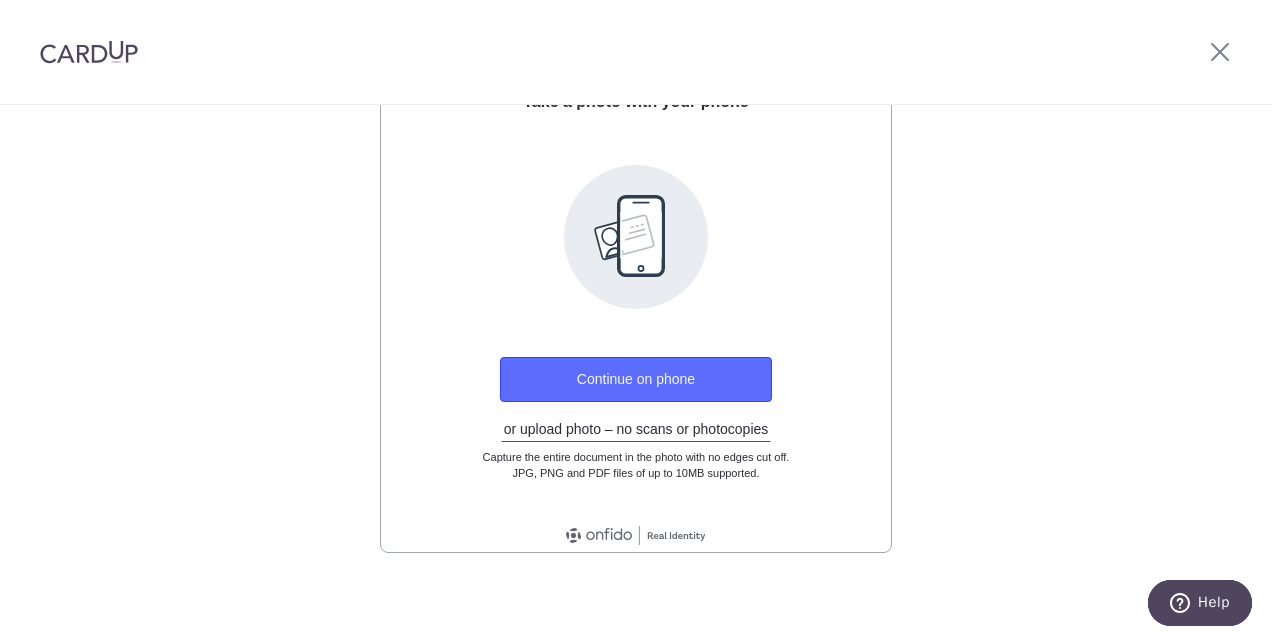 scroll, scrollTop: 374, scrollLeft: 0, axis: vertical 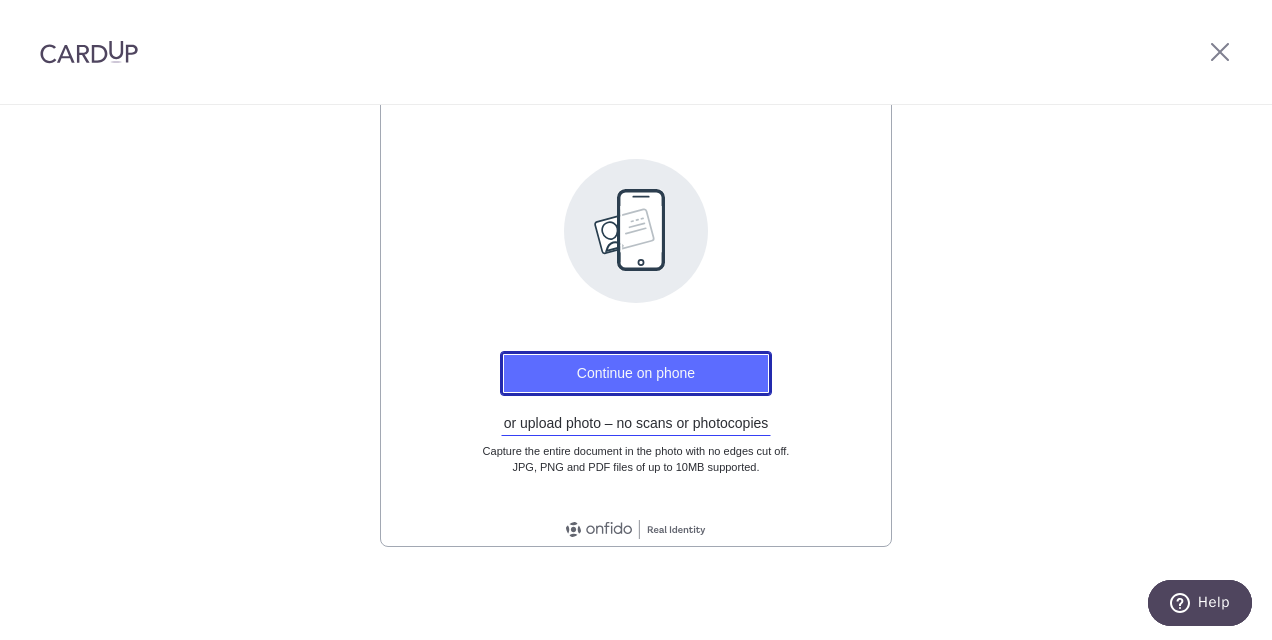 click on "Continue on phone" 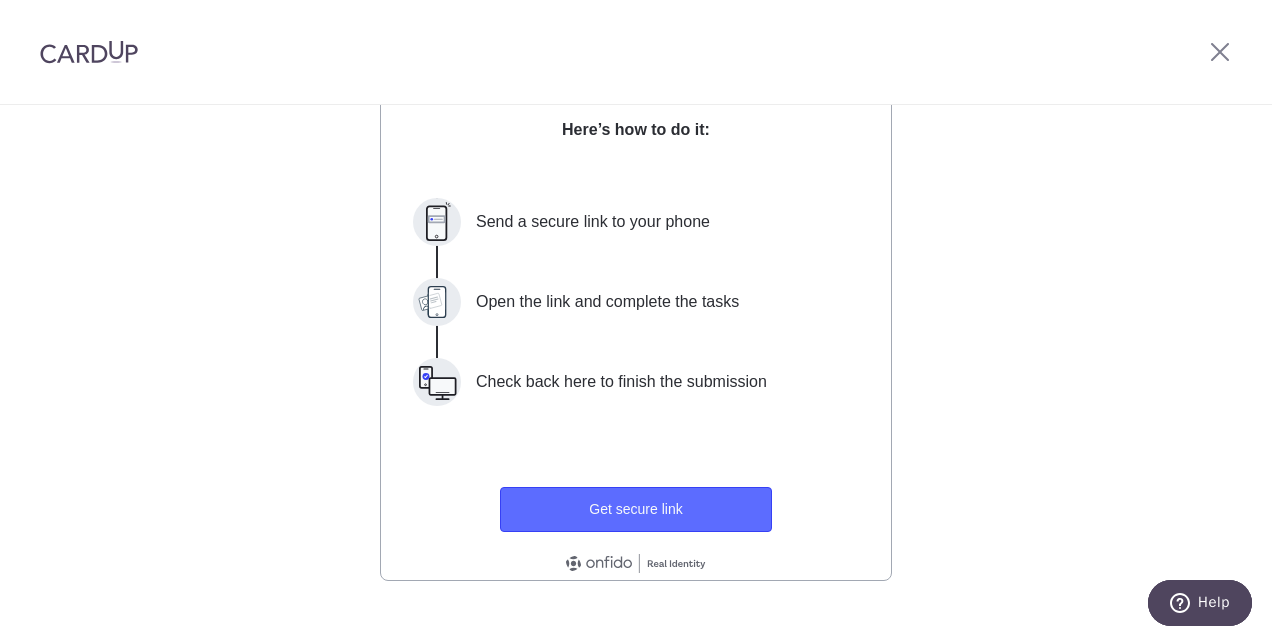 scroll, scrollTop: 374, scrollLeft: 0, axis: vertical 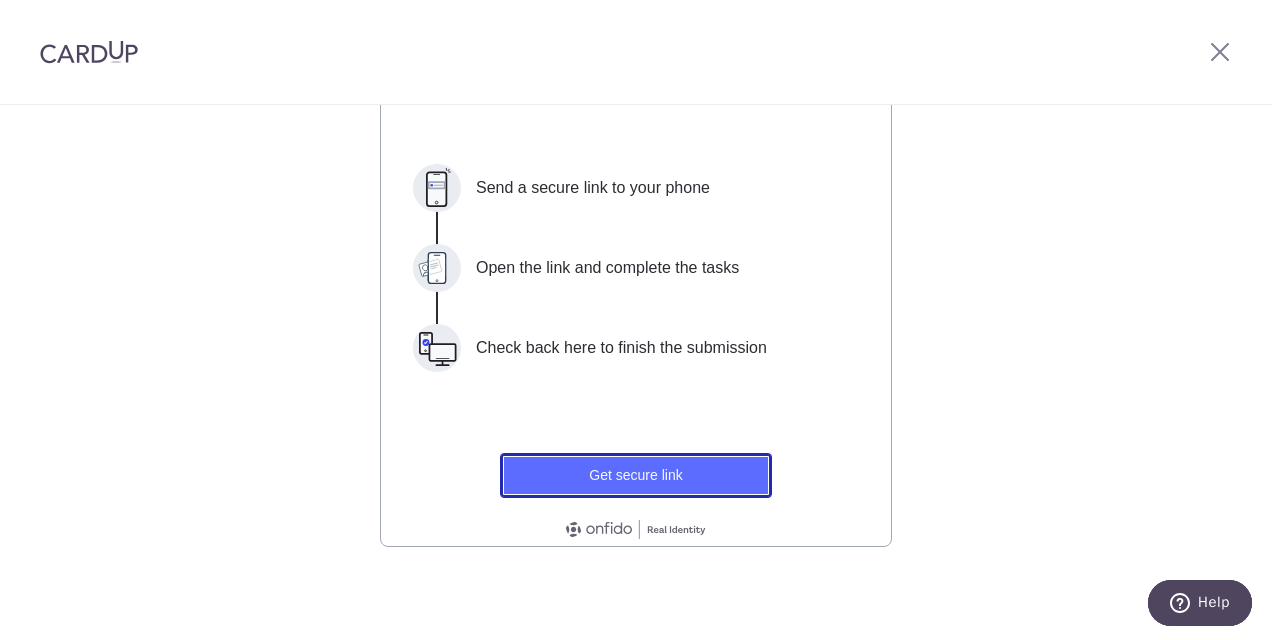 click on "Get secure link" 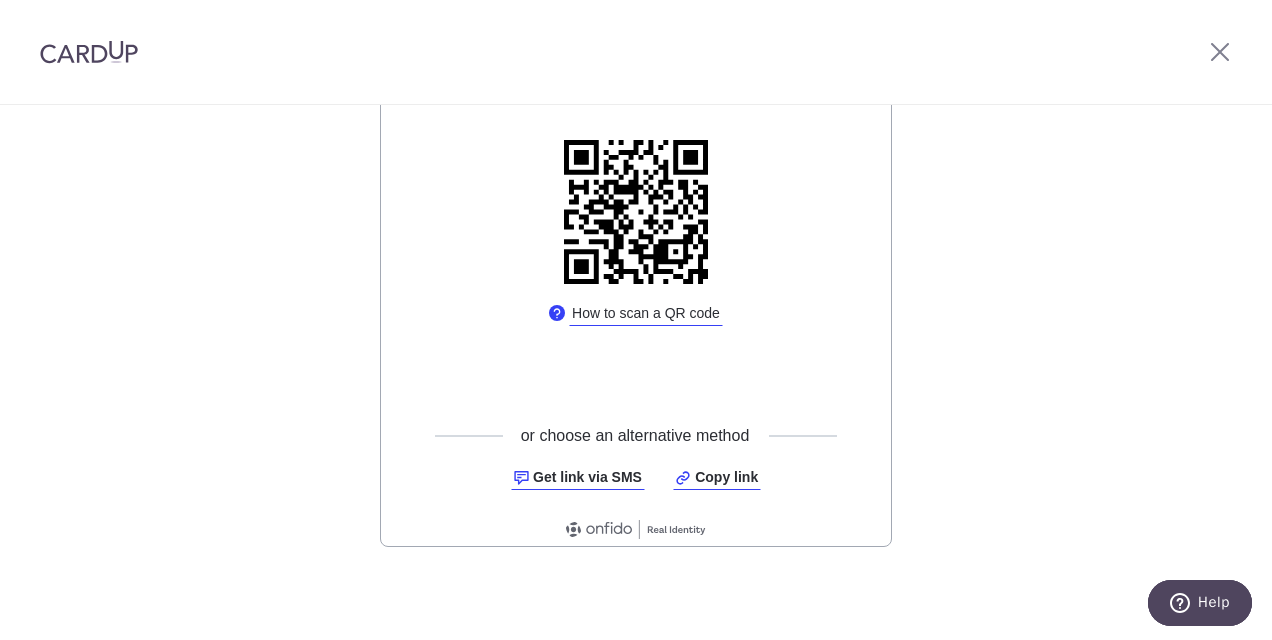 scroll, scrollTop: 275, scrollLeft: 0, axis: vertical 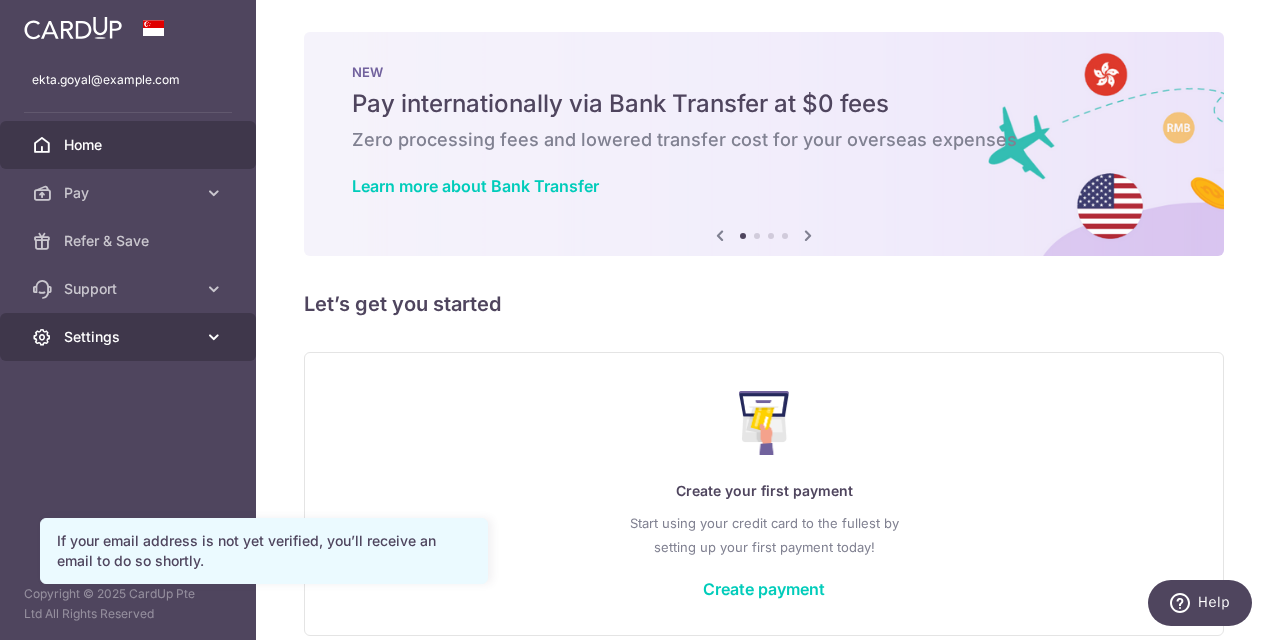 click on "Settings" at bounding box center (130, 337) 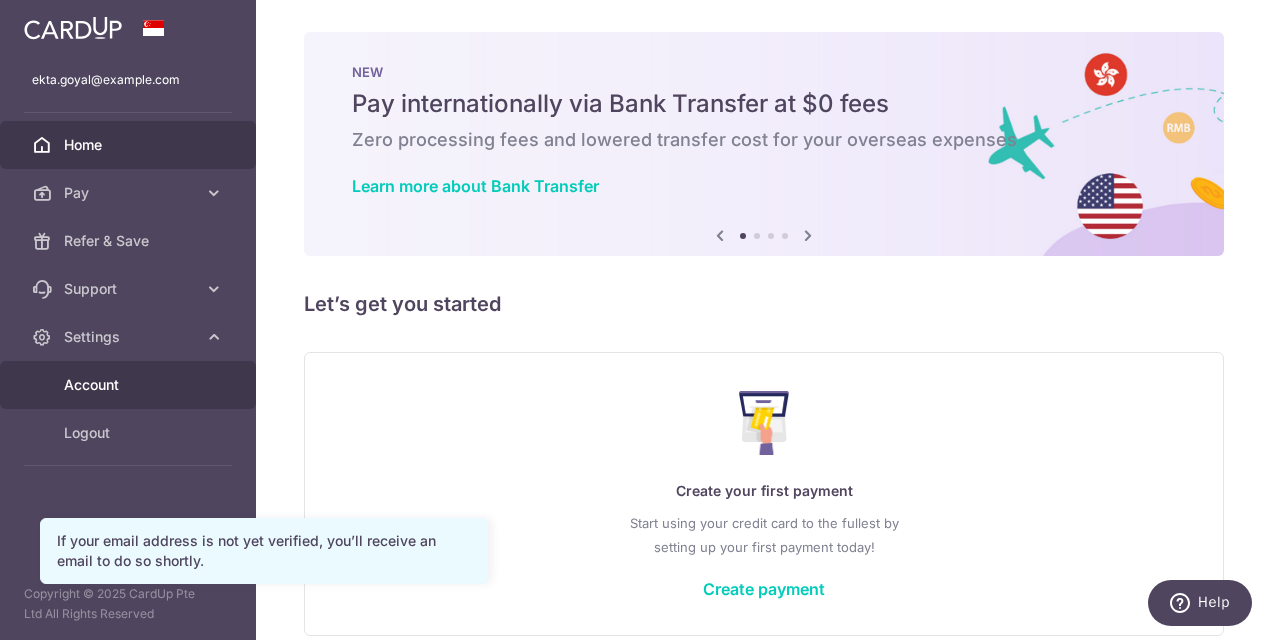 click on "Account" at bounding box center [130, 385] 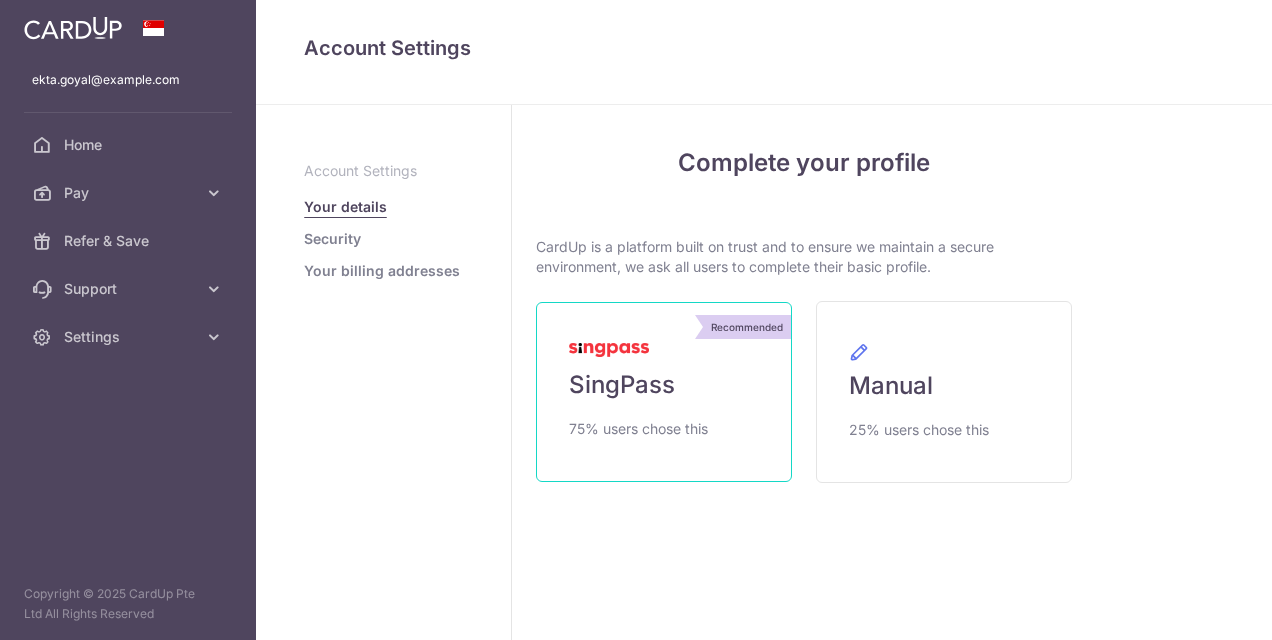 scroll, scrollTop: 0, scrollLeft: 0, axis: both 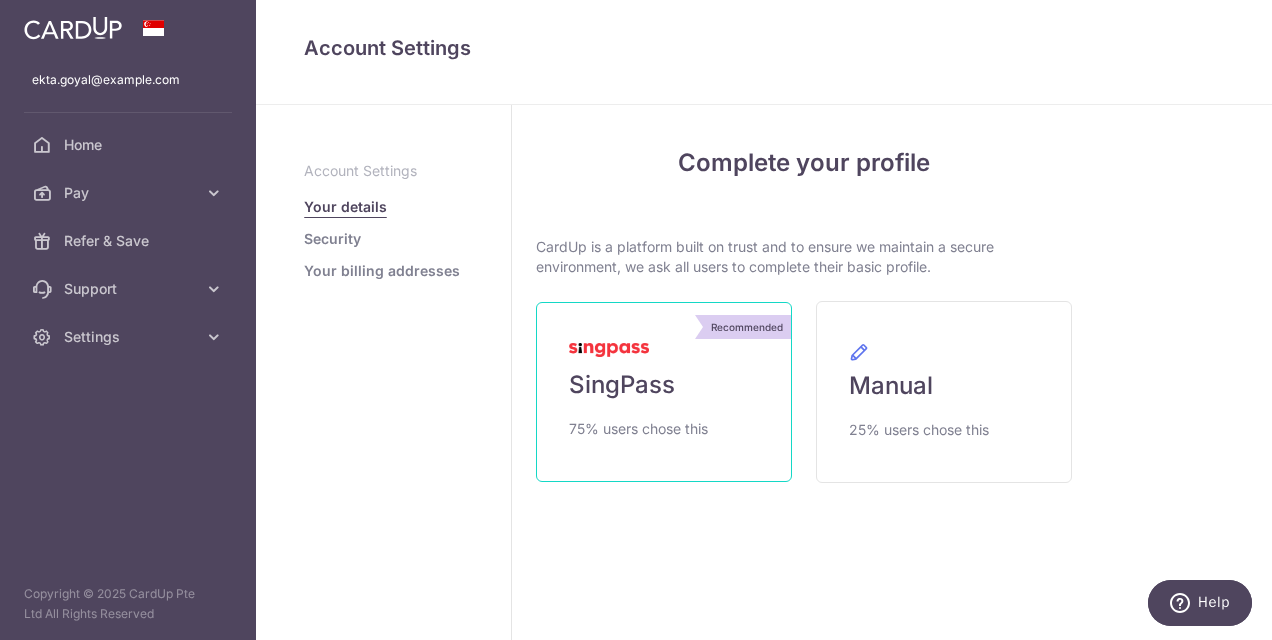 click on "SingPass" at bounding box center [622, 385] 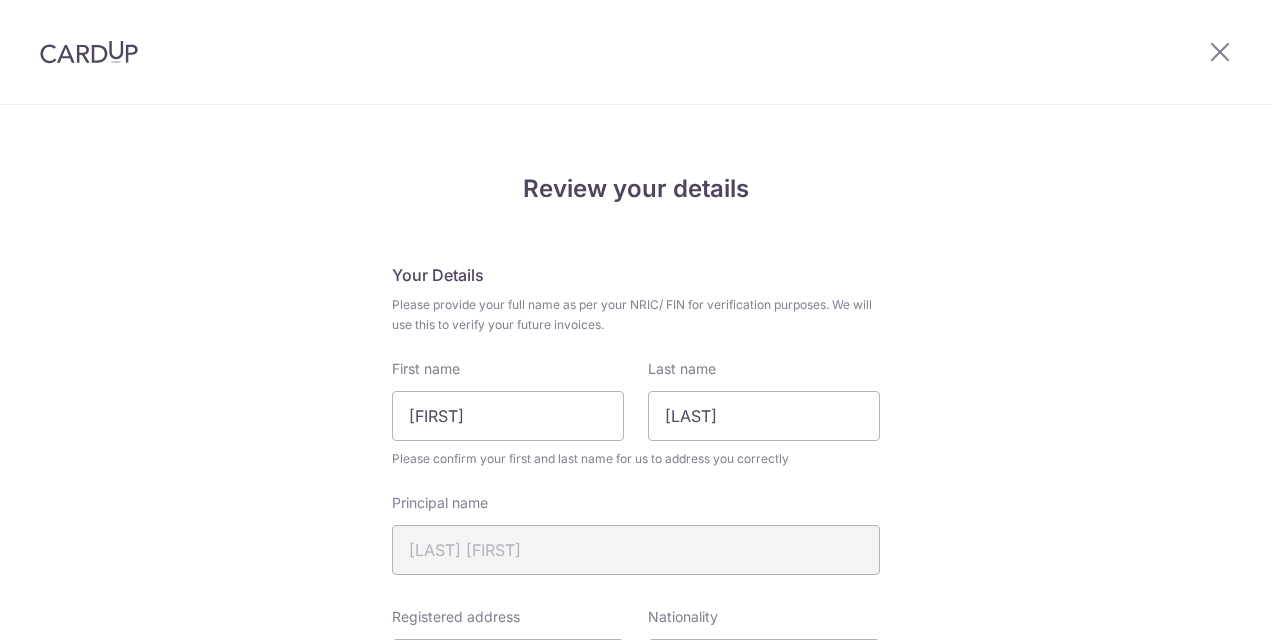 scroll, scrollTop: 0, scrollLeft: 0, axis: both 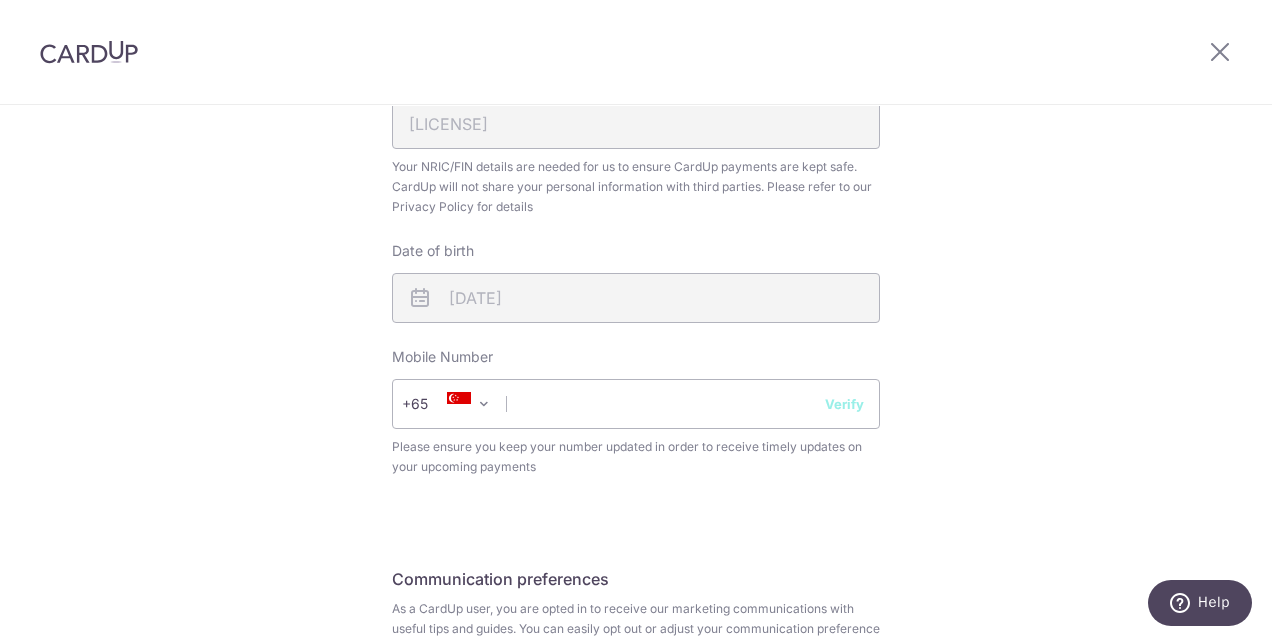 click on "Mobile Number
+376
+971
+93
+1268
+1264
+355
+374
+244
+0
+54
+1684
+43
+61
+297
+358
+994
+387
+1246
+880
+32
+226
+359
+973
+257
+229
+590
+1441
+673
+591
+599
+55
+1242
+975
+55
+267
+375
+501
+1
+61
+242
+236
+243
+41
+225
+682
+56
+237
+86
+57
+506
+53
+238
+599
+61
+357
+420
+49
+253
+45
+1767
+1809
+213
+593
+372
+20
+212
+291
+34
+251
+358
+679
+500
+691
+298
+33
+241
+44
+1473
+995
+594
+44
+233
+350
+299
+220
+224
+590
+240
+30
+500
+502
+1671
+245
+592
+852
+0
+504
+385
+509
+36
+62
+353
+972
+44
+91
+246
+964
+98
+354
+39
+44
+1876
+962
+81
+254
+996
+855
+686
+269
+1869
+850
+82
+383
+965
+1345
+7
+856
+961
+1758
+423
+94
+231
+266
+370
+352
+371
+218
+212
+377
+373" at bounding box center [636, 412] 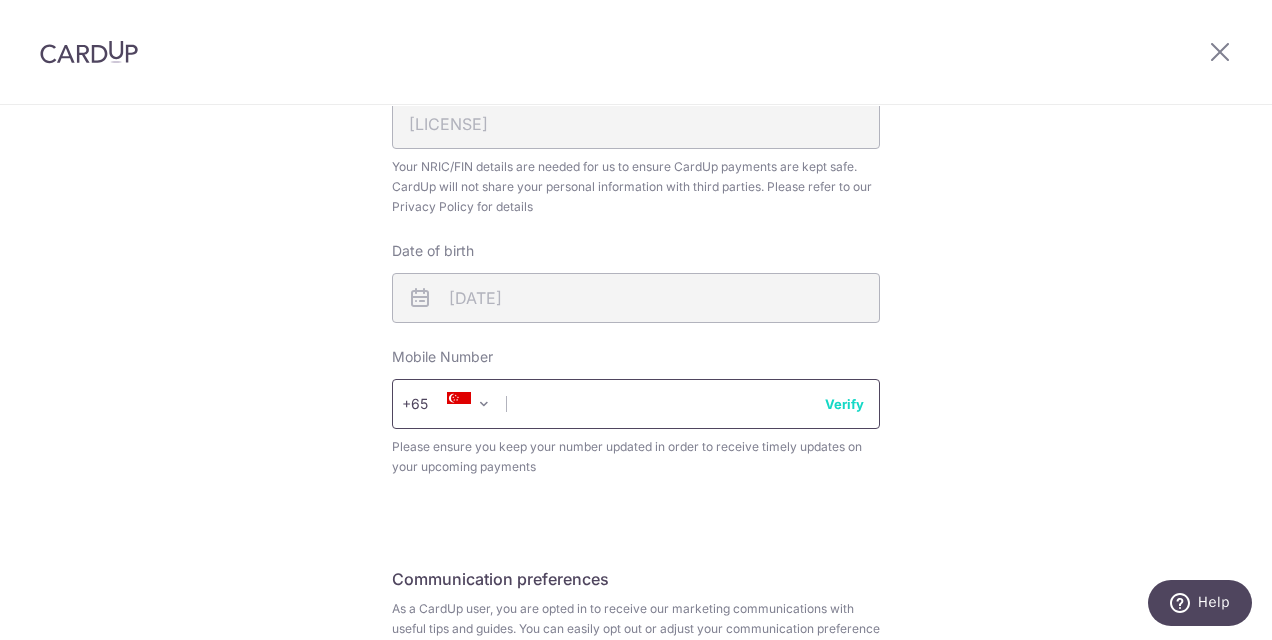 drag, startPoint x: 581, startPoint y: 395, endPoint x: 584, endPoint y: 405, distance: 10.440307 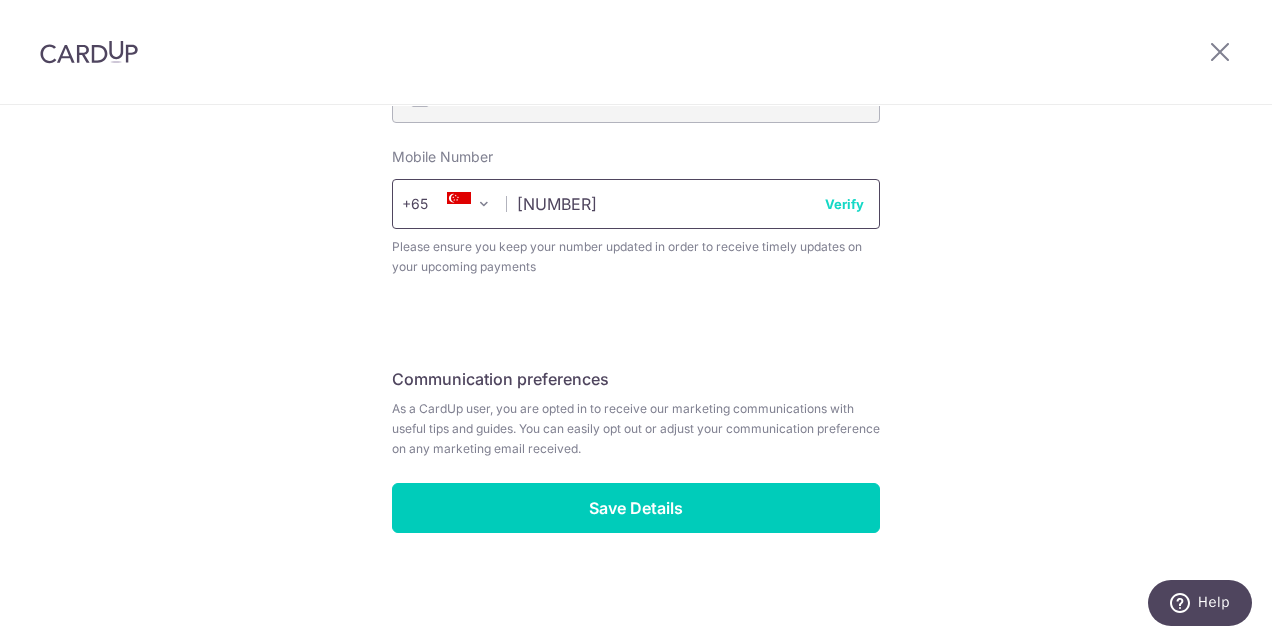 scroll, scrollTop: 840, scrollLeft: 0, axis: vertical 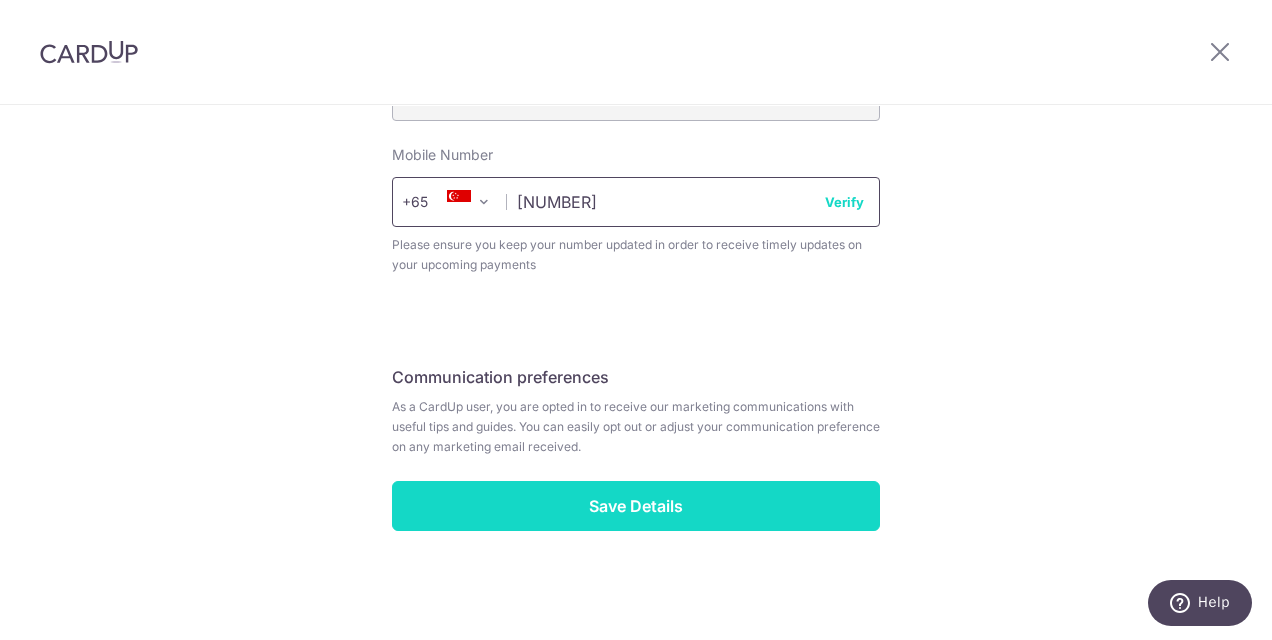 type on "[NUMBER]" 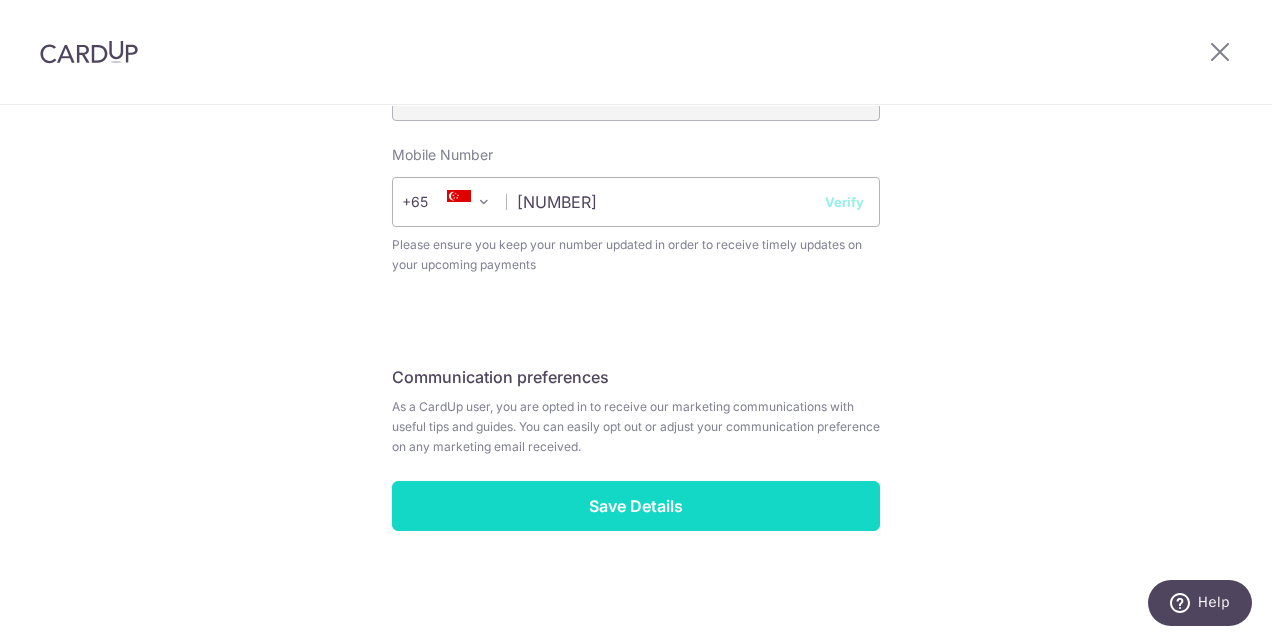 click on "Save Details" at bounding box center [636, 506] 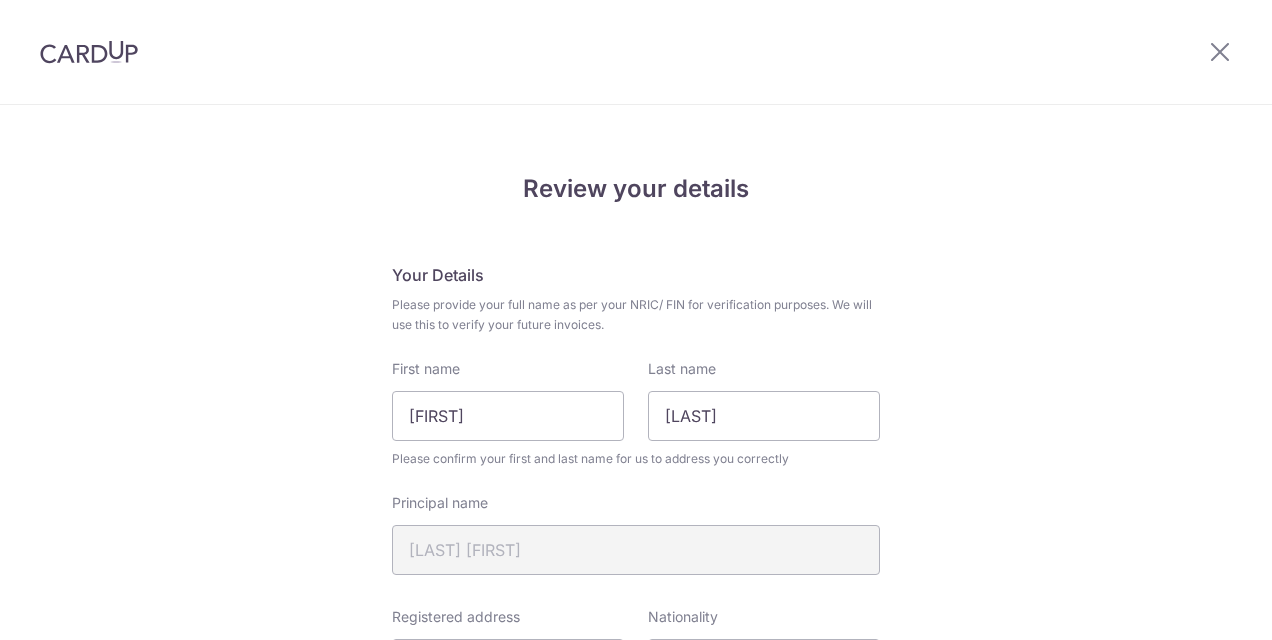 scroll, scrollTop: 0, scrollLeft: 0, axis: both 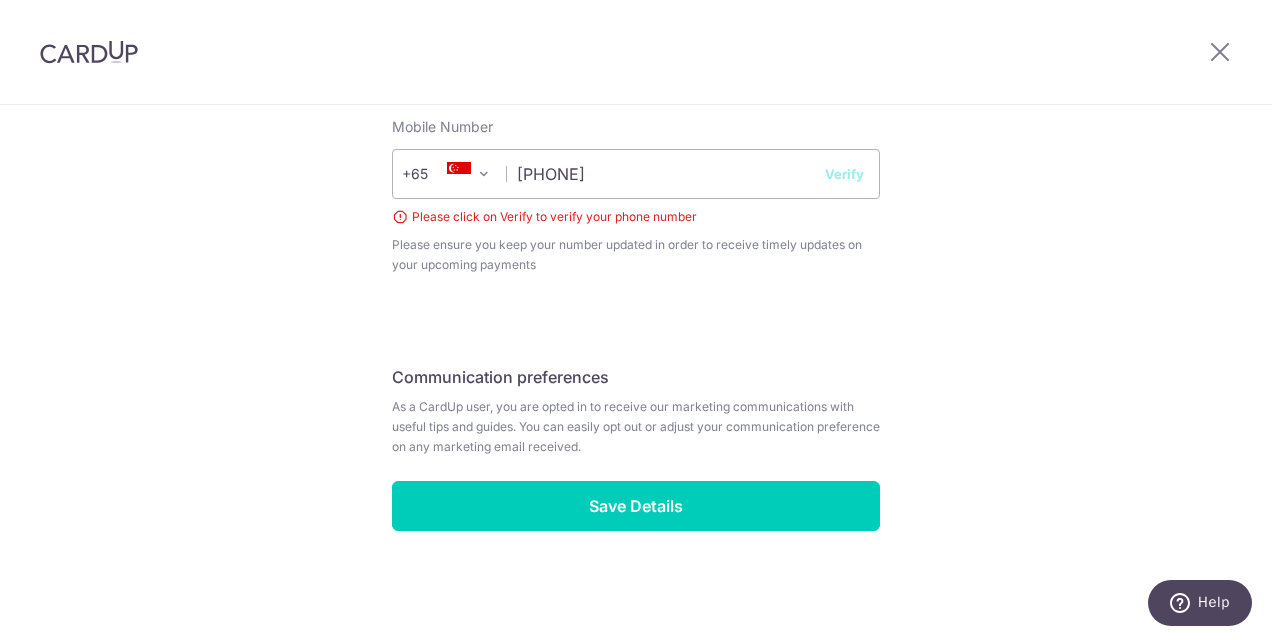click on "Verify" at bounding box center (844, 174) 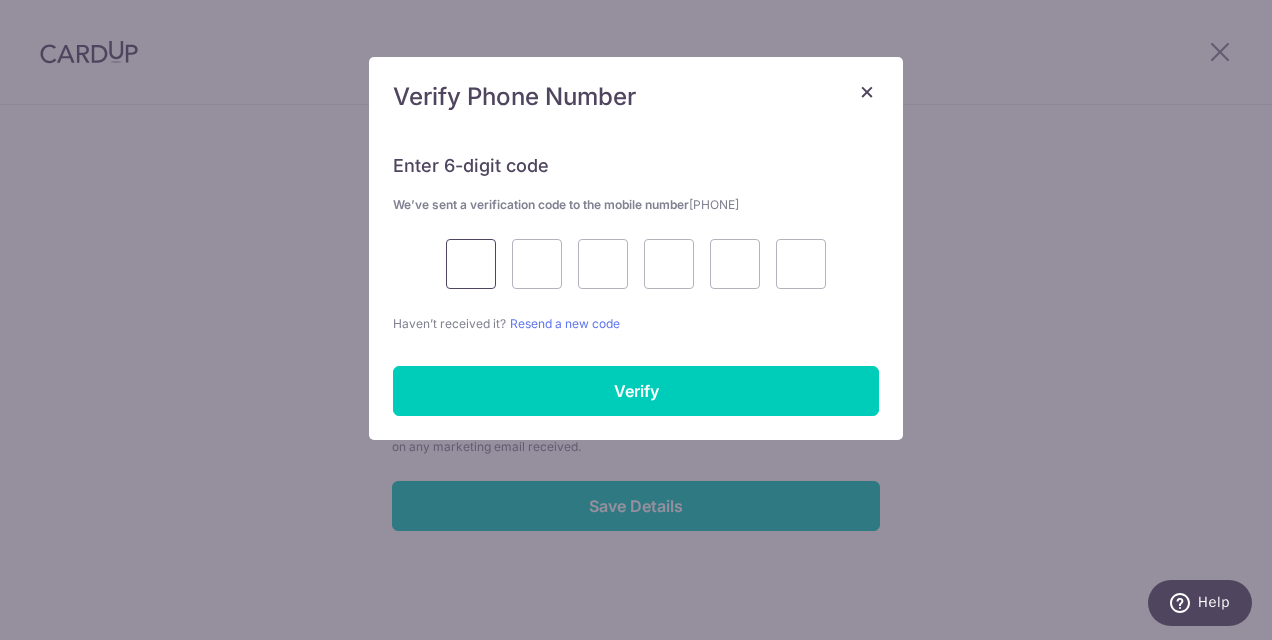 click at bounding box center (471, 264) 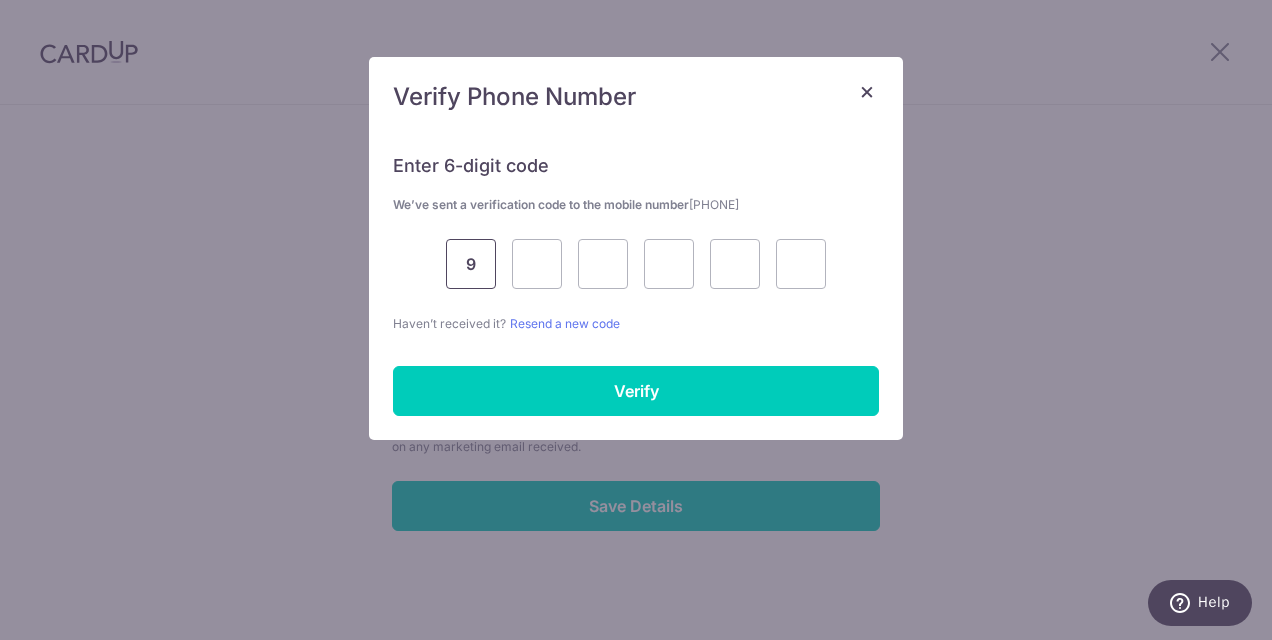 type on "9" 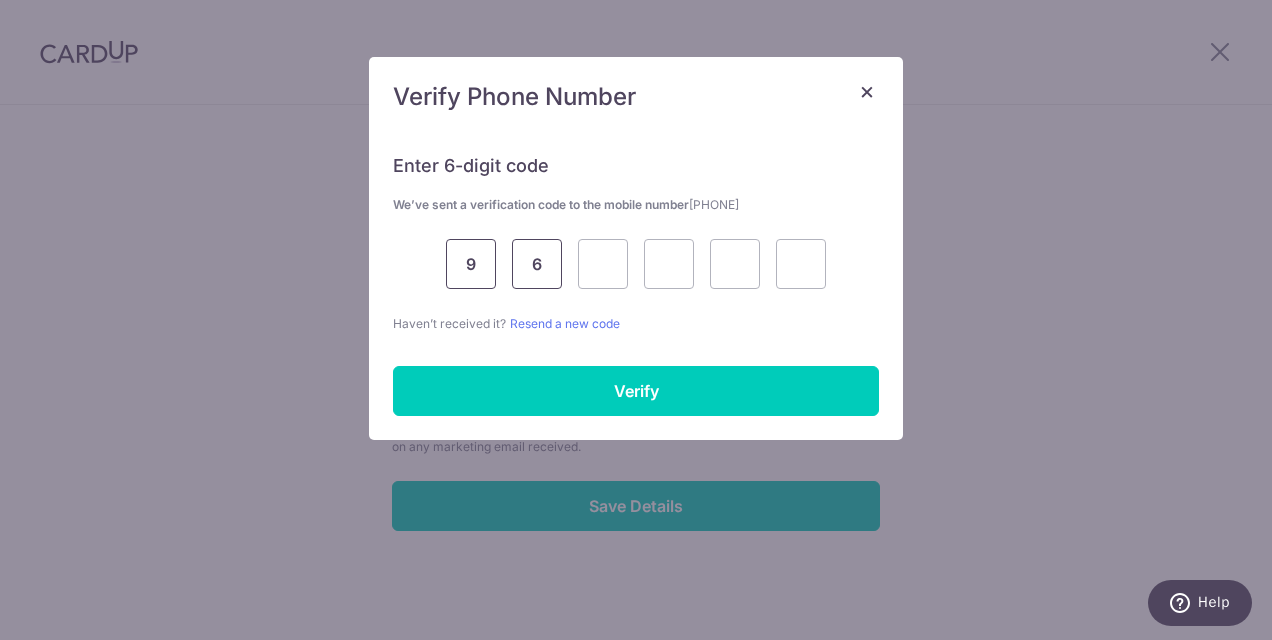 type on "6" 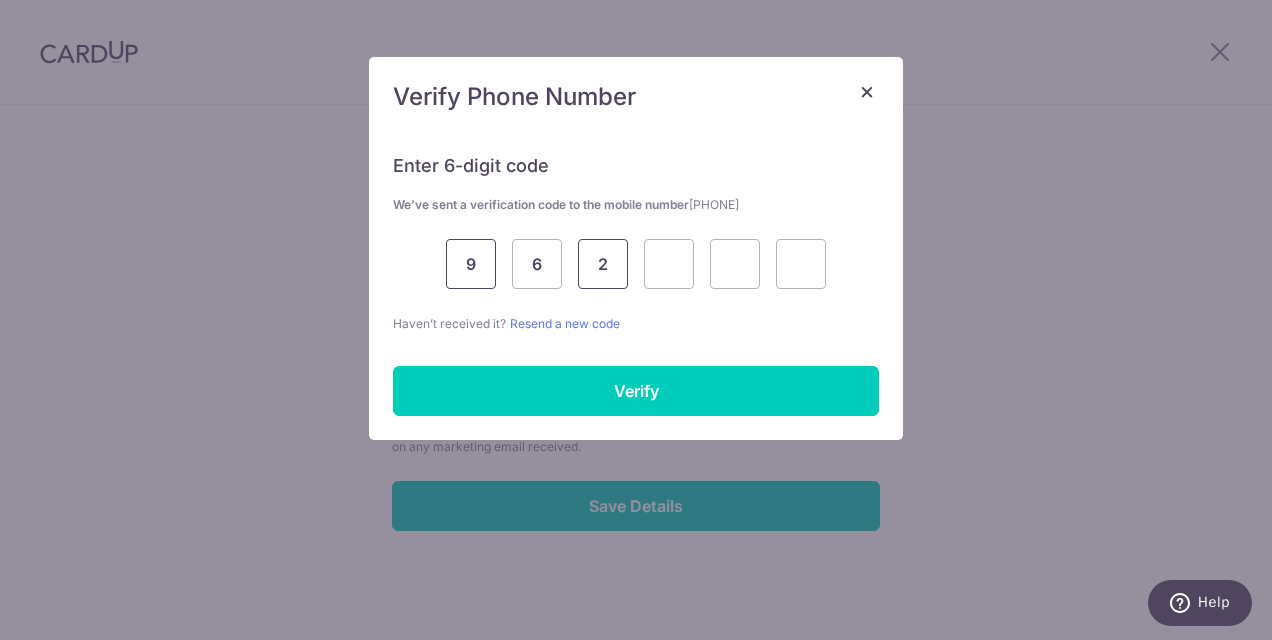 type on "2" 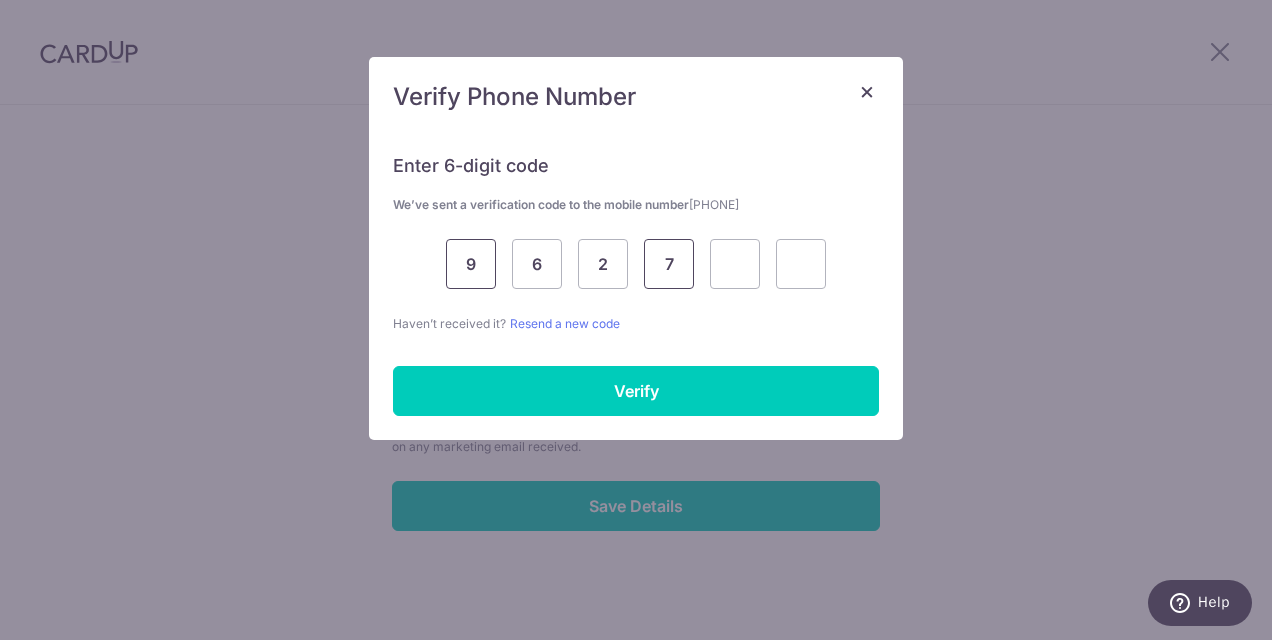 type on "7" 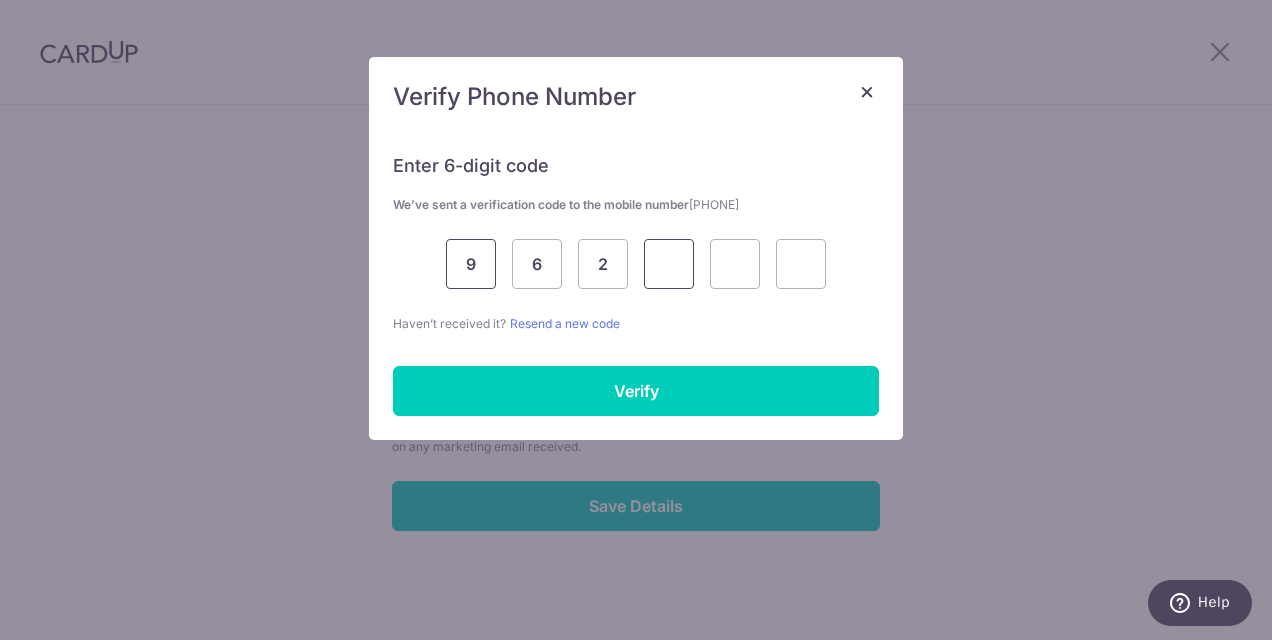 type 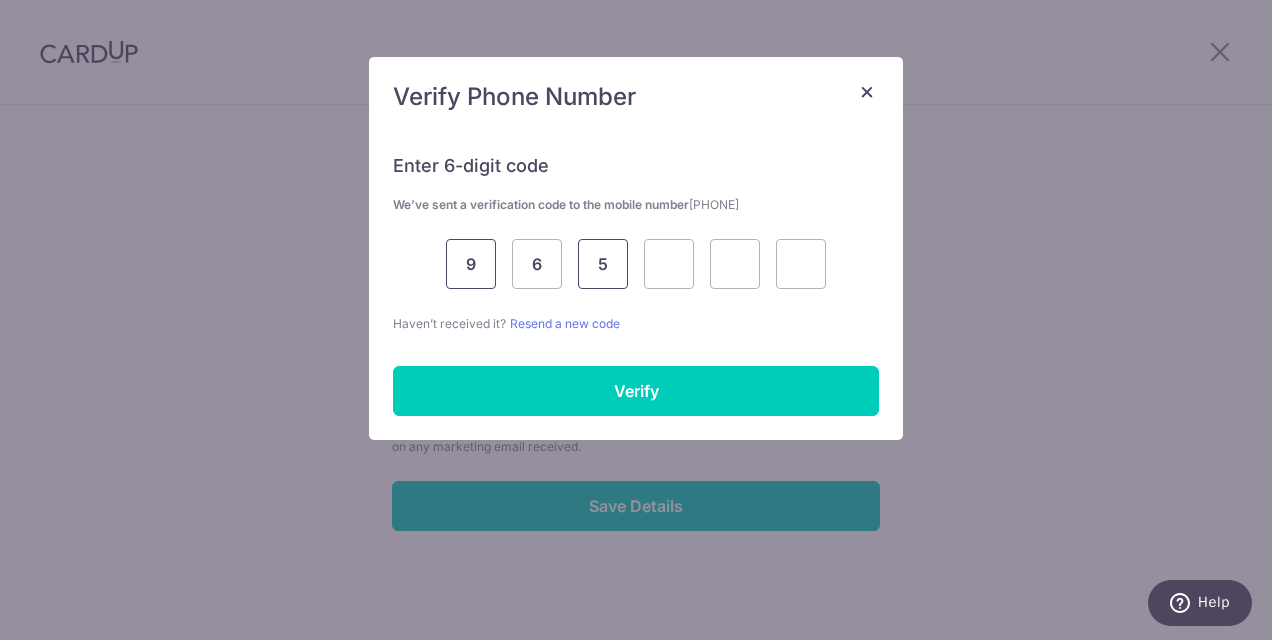 type on "5" 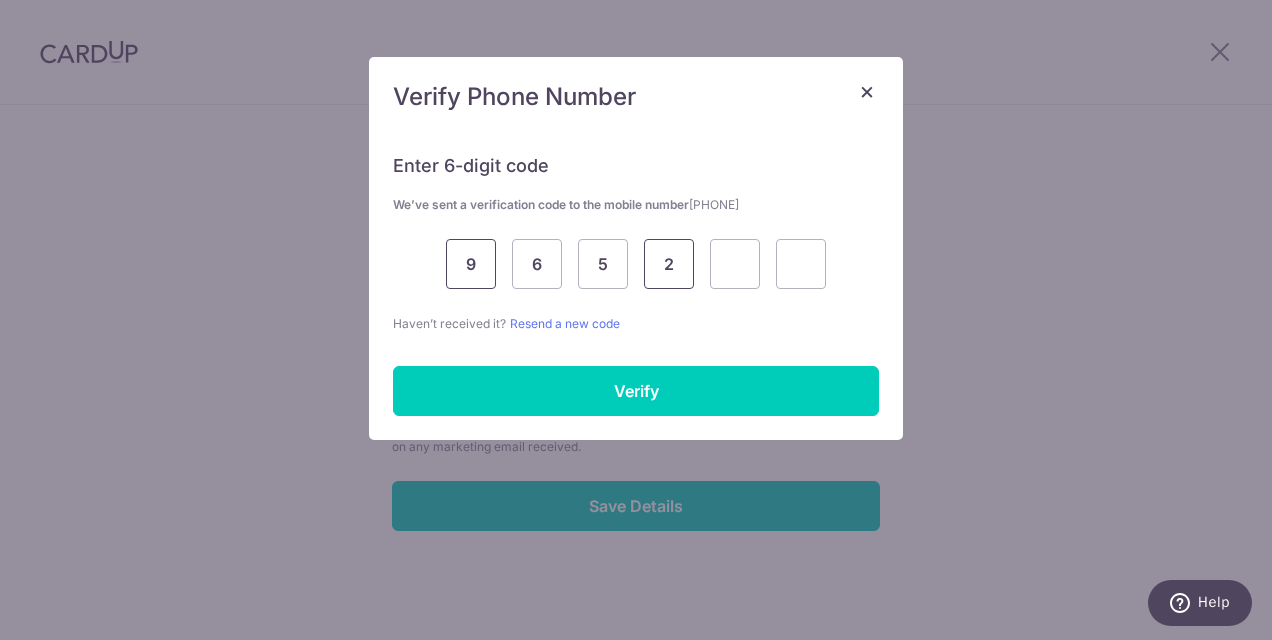 type on "2" 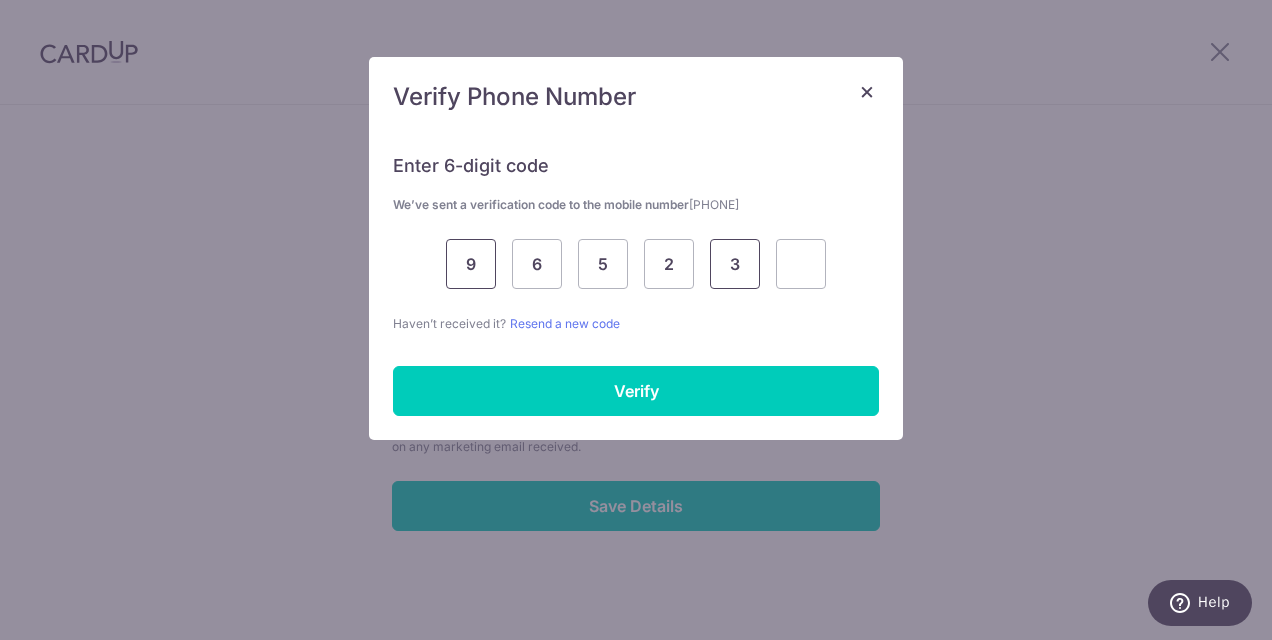 type on "3" 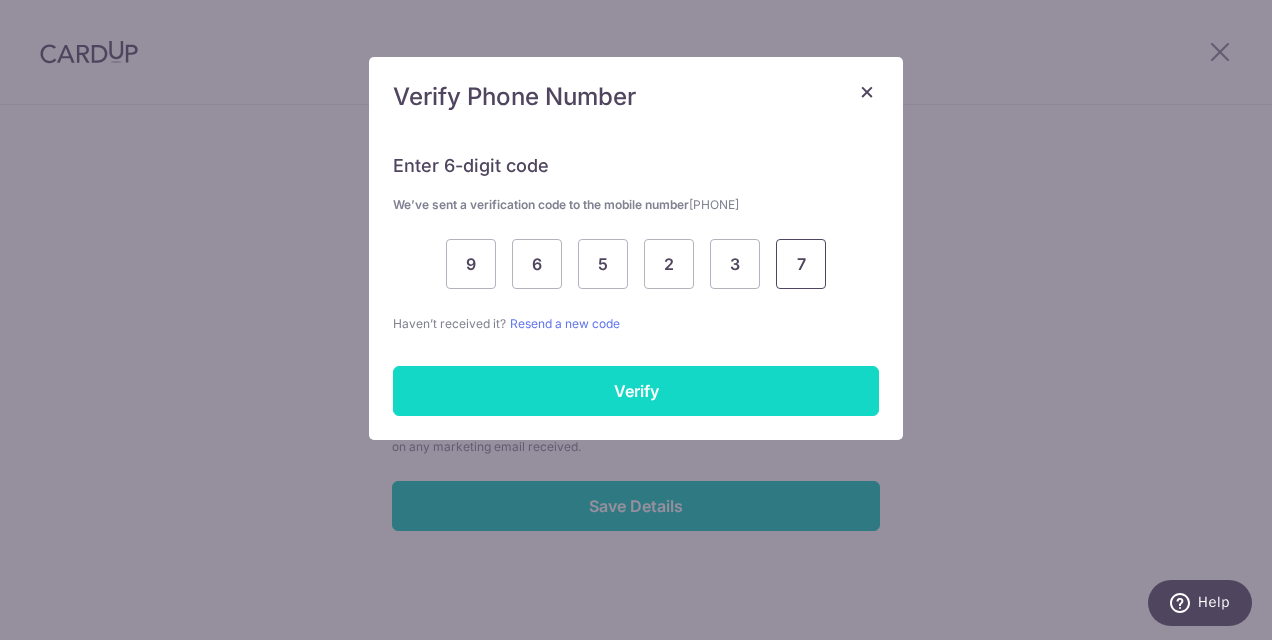 type on "7" 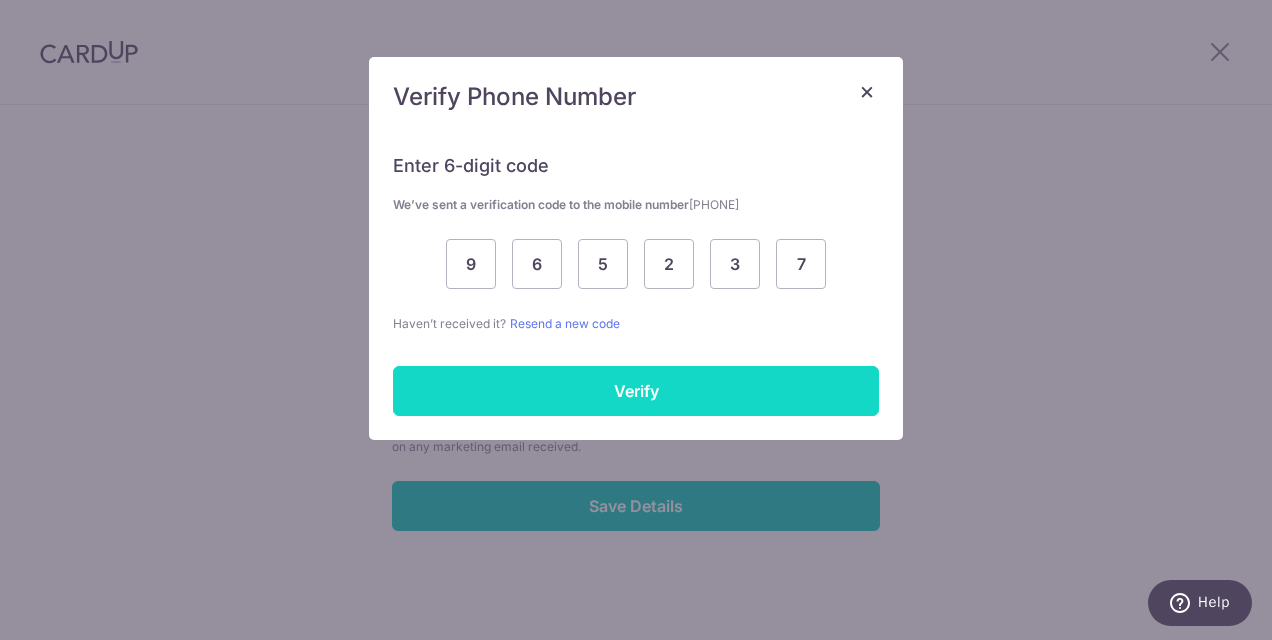 click on "Verify" at bounding box center (636, 391) 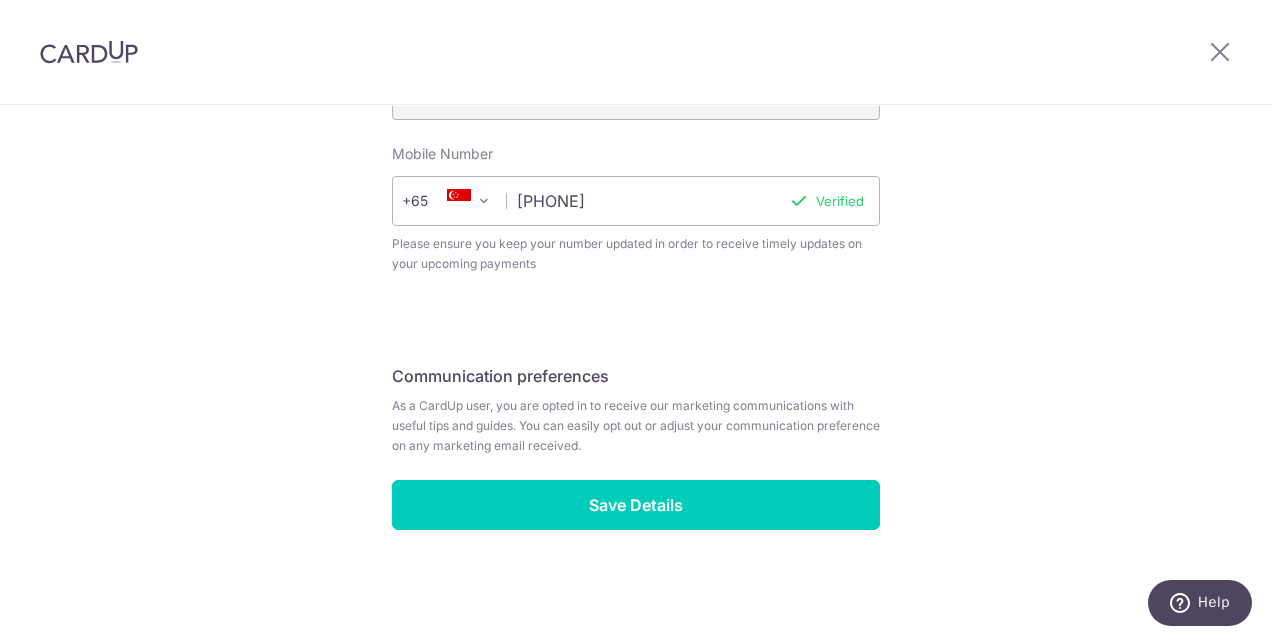 scroll, scrollTop: 840, scrollLeft: 0, axis: vertical 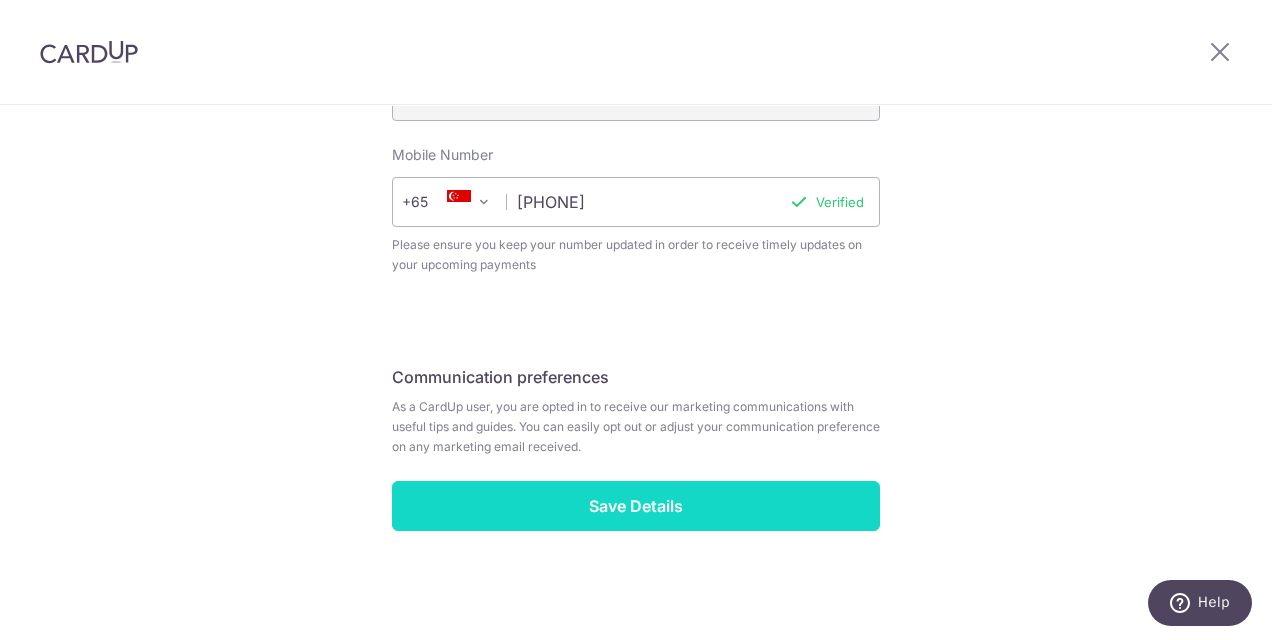 click on "Save Details" at bounding box center [636, 506] 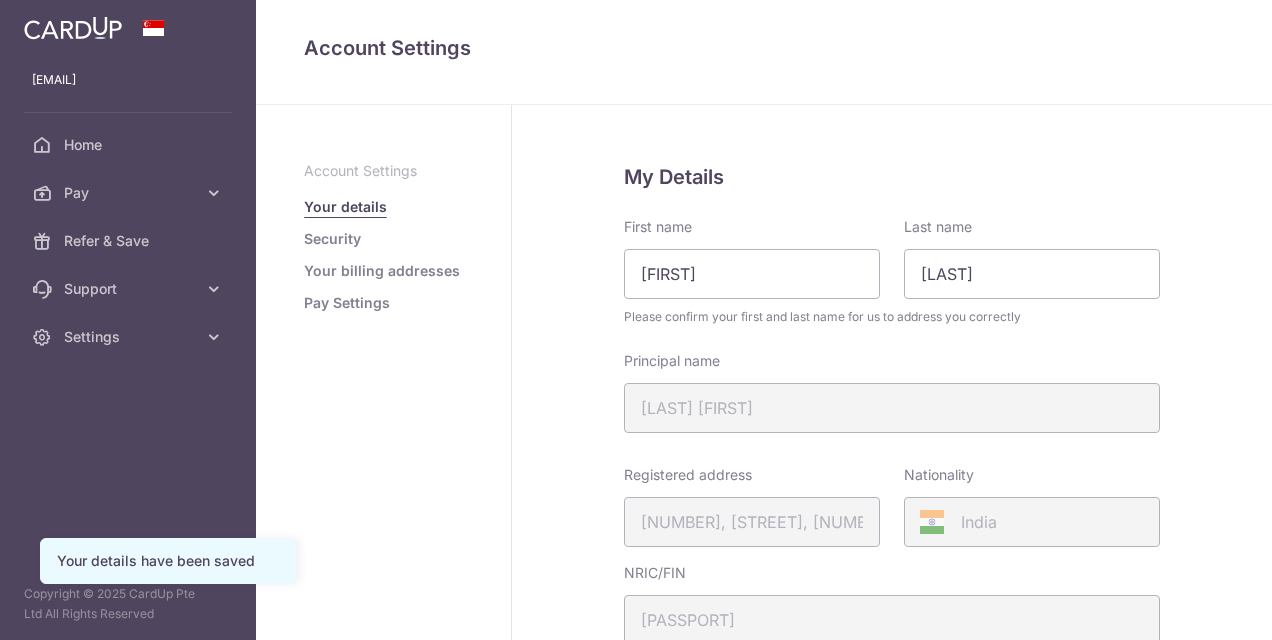scroll, scrollTop: 0, scrollLeft: 0, axis: both 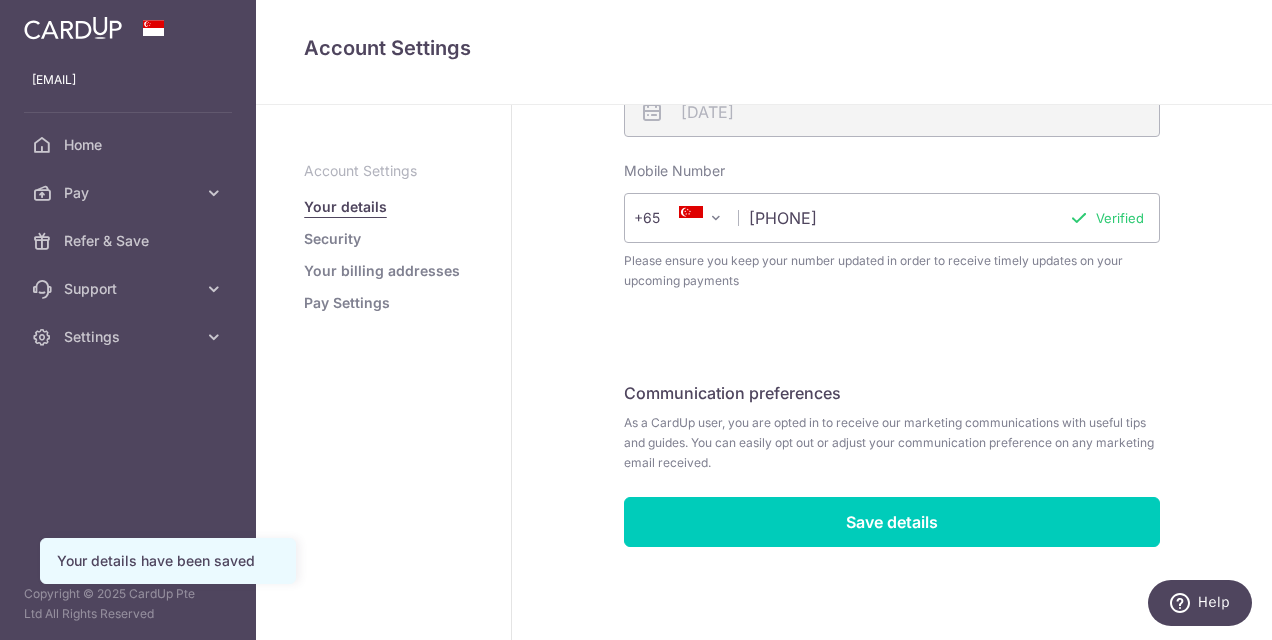 drag, startPoint x: 1263, startPoint y: 258, endPoint x: 72, endPoint y: 7, distance: 1217.1615 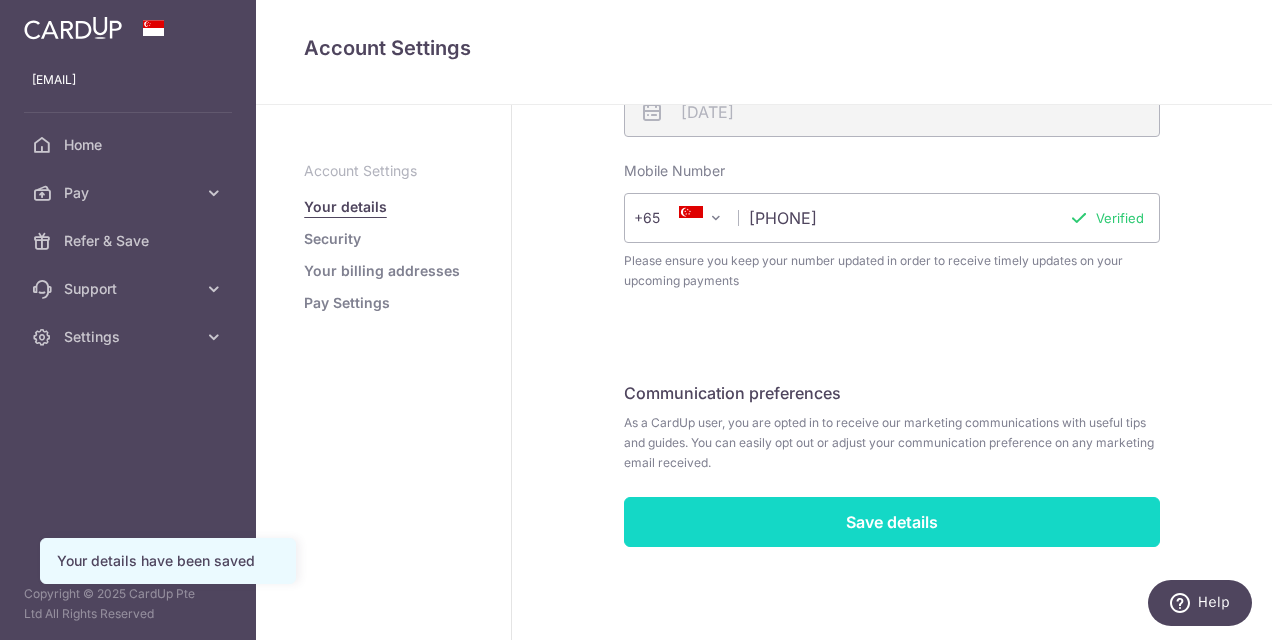 click on "Save details" at bounding box center [892, 522] 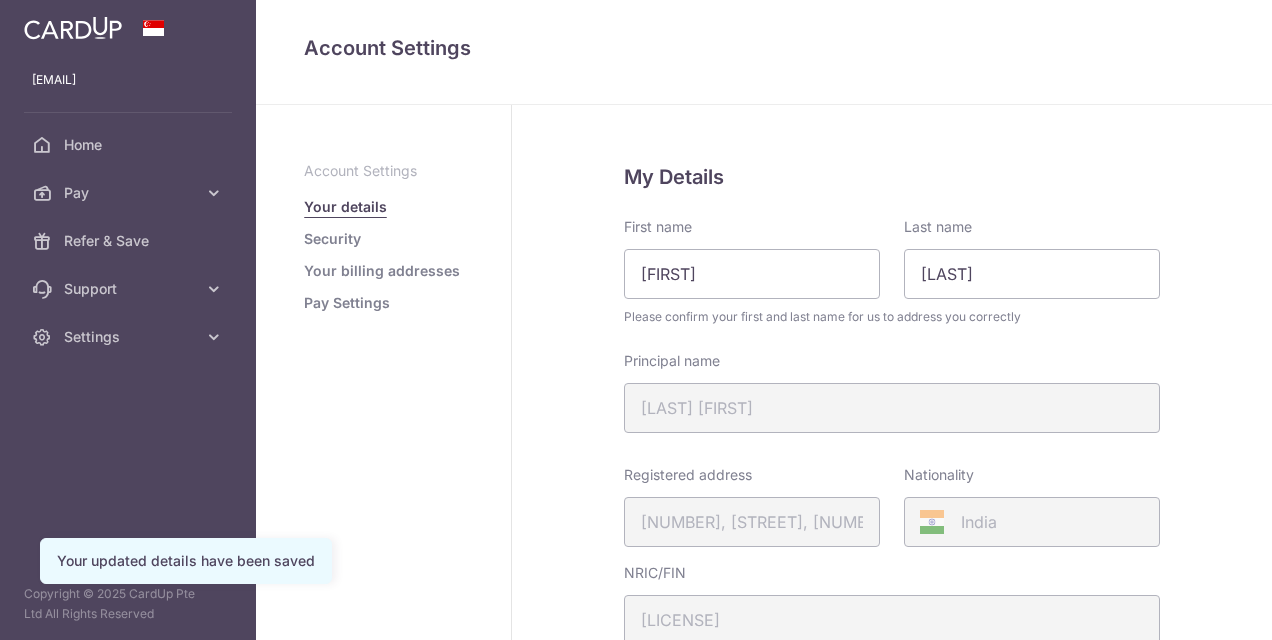 scroll, scrollTop: 0, scrollLeft: 0, axis: both 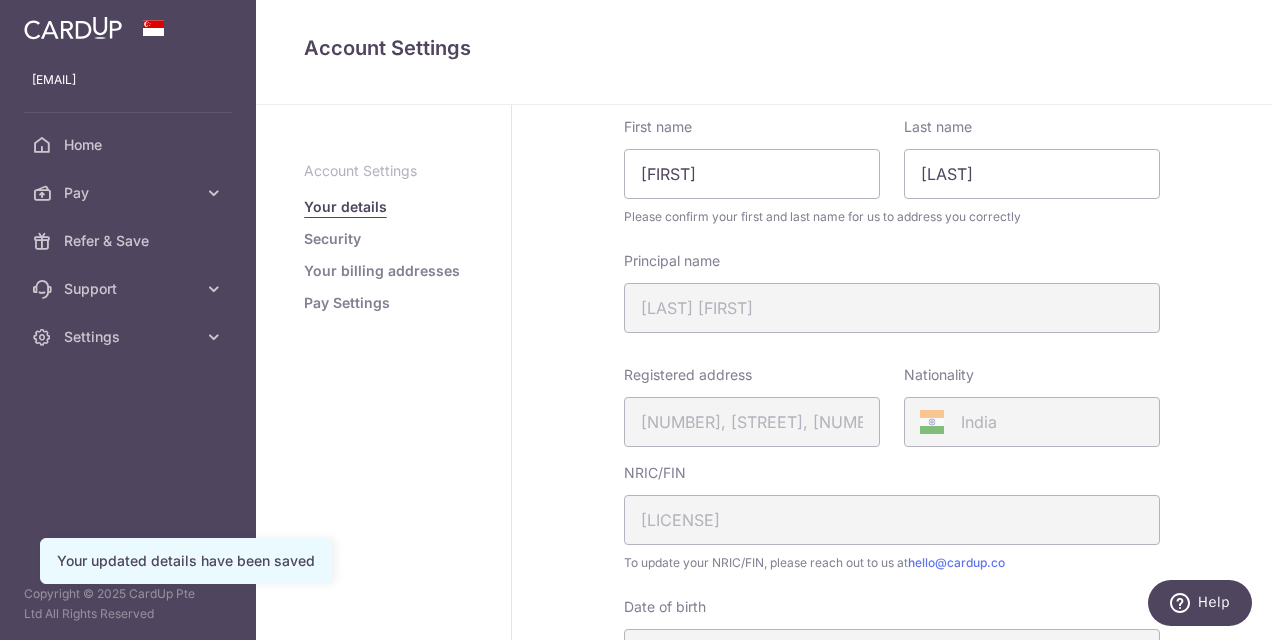 click on "Security" at bounding box center (332, 239) 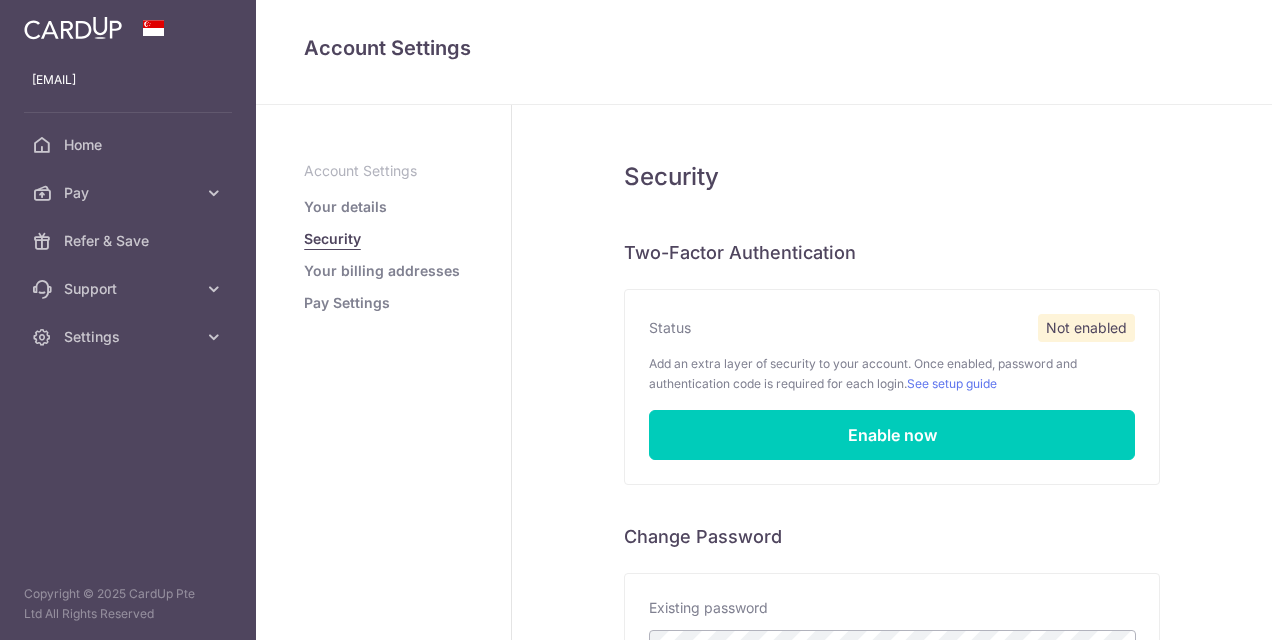 scroll, scrollTop: 0, scrollLeft: 0, axis: both 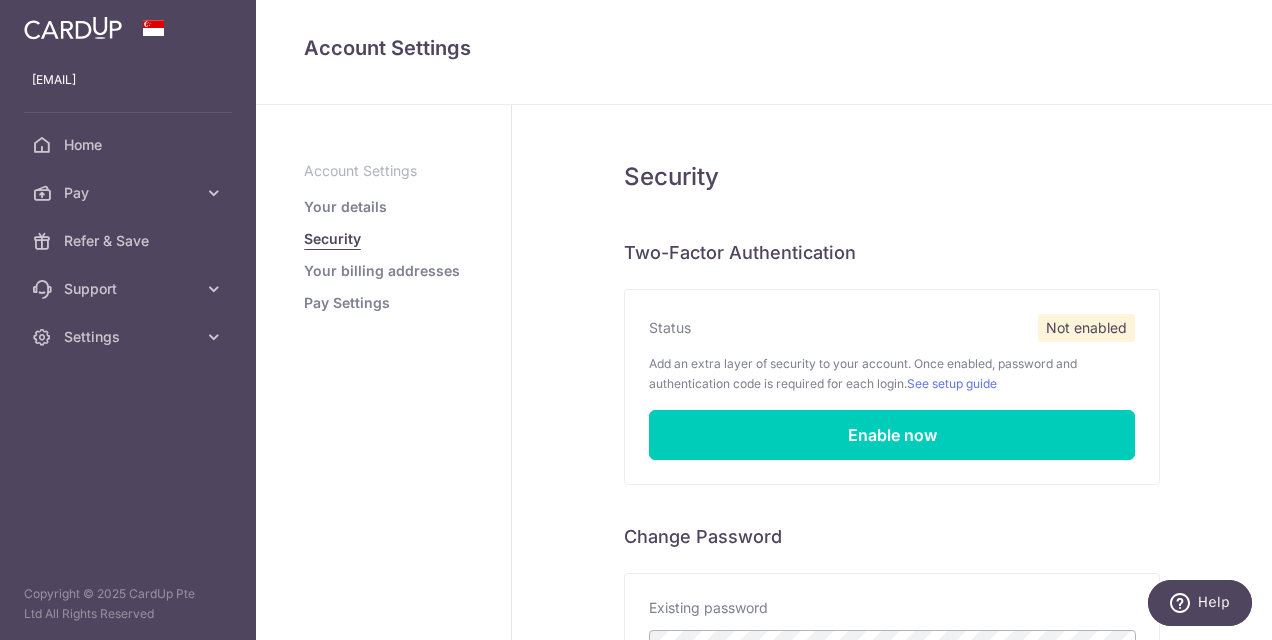 click on "Your billing addresses" at bounding box center [382, 271] 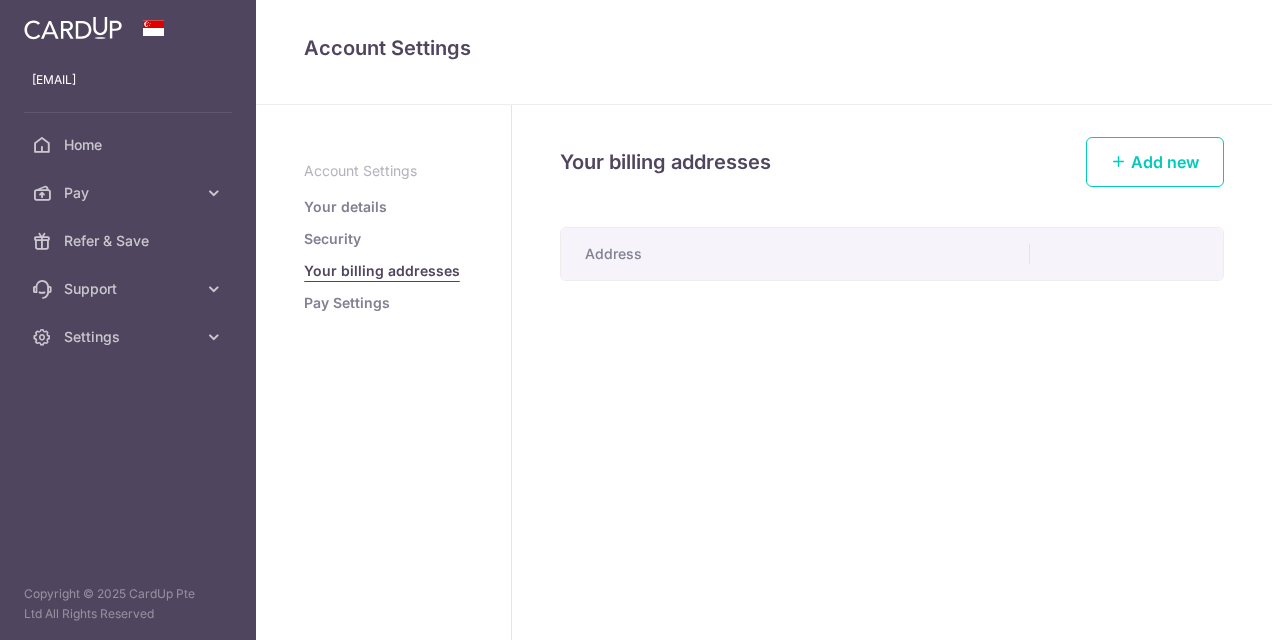 scroll, scrollTop: 0, scrollLeft: 0, axis: both 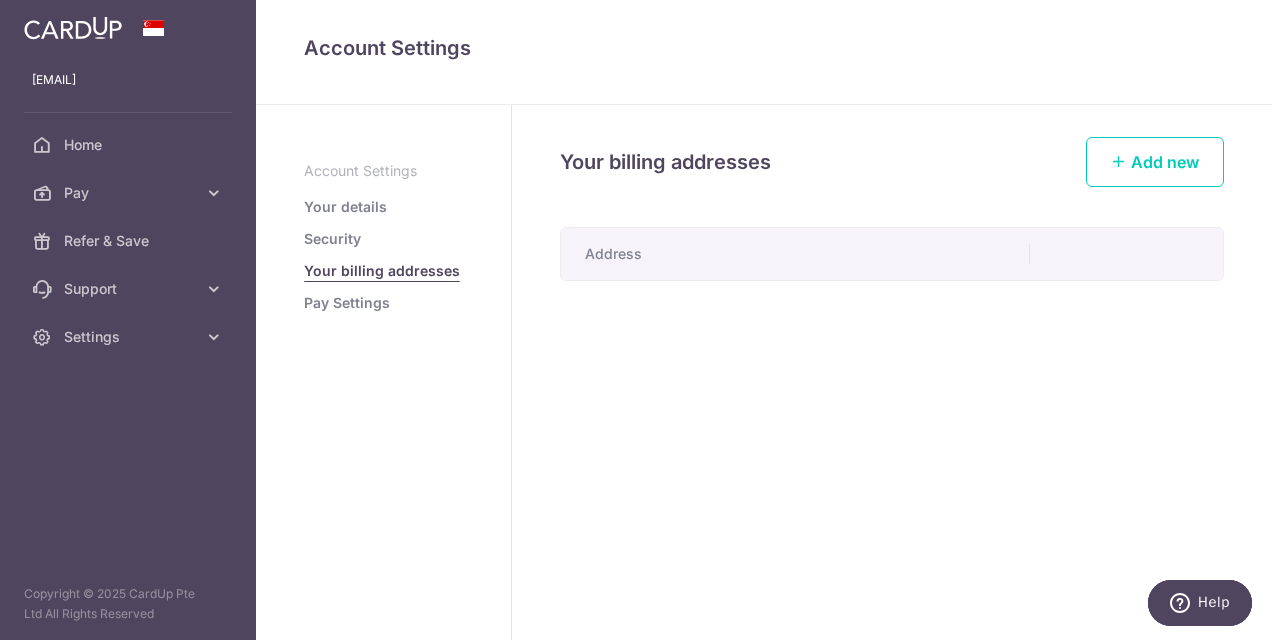click on "Pay Settings" at bounding box center [347, 303] 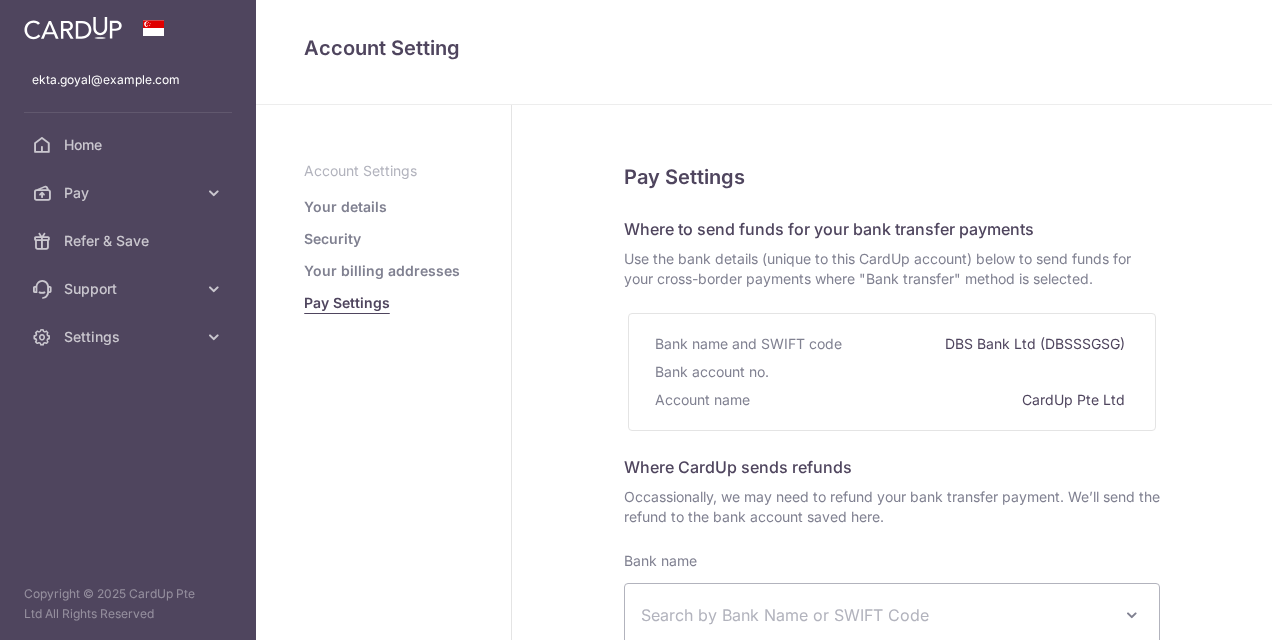 select 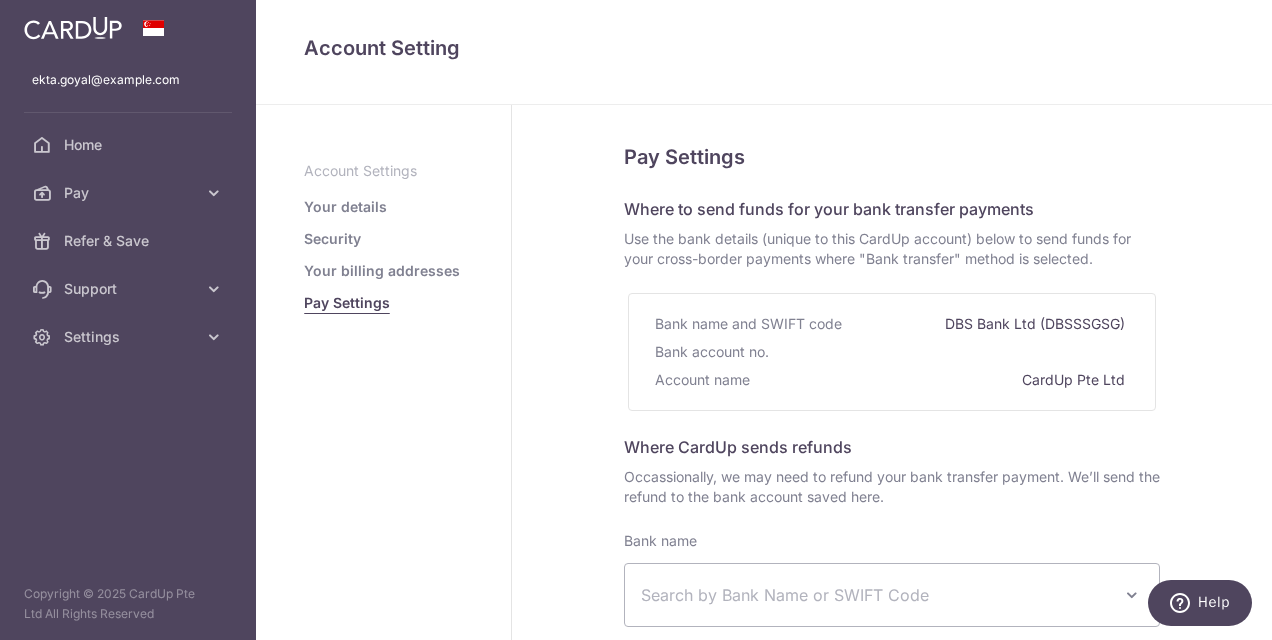 scroll, scrollTop: 18, scrollLeft: 0, axis: vertical 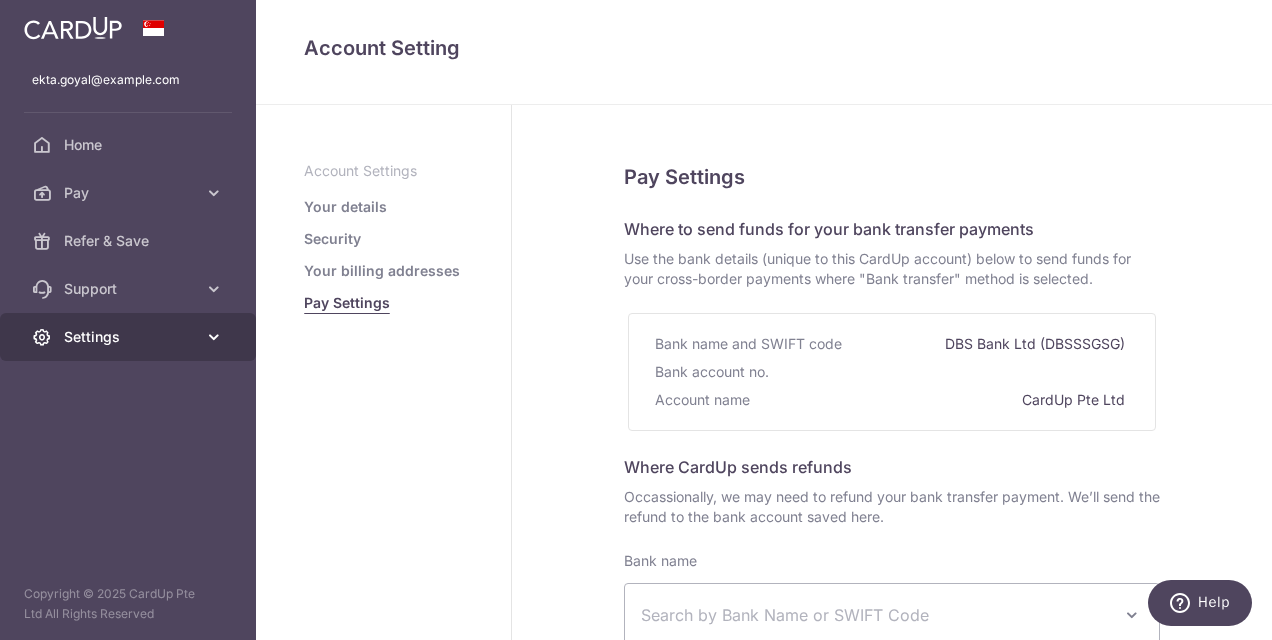 click on "Settings" at bounding box center [128, 337] 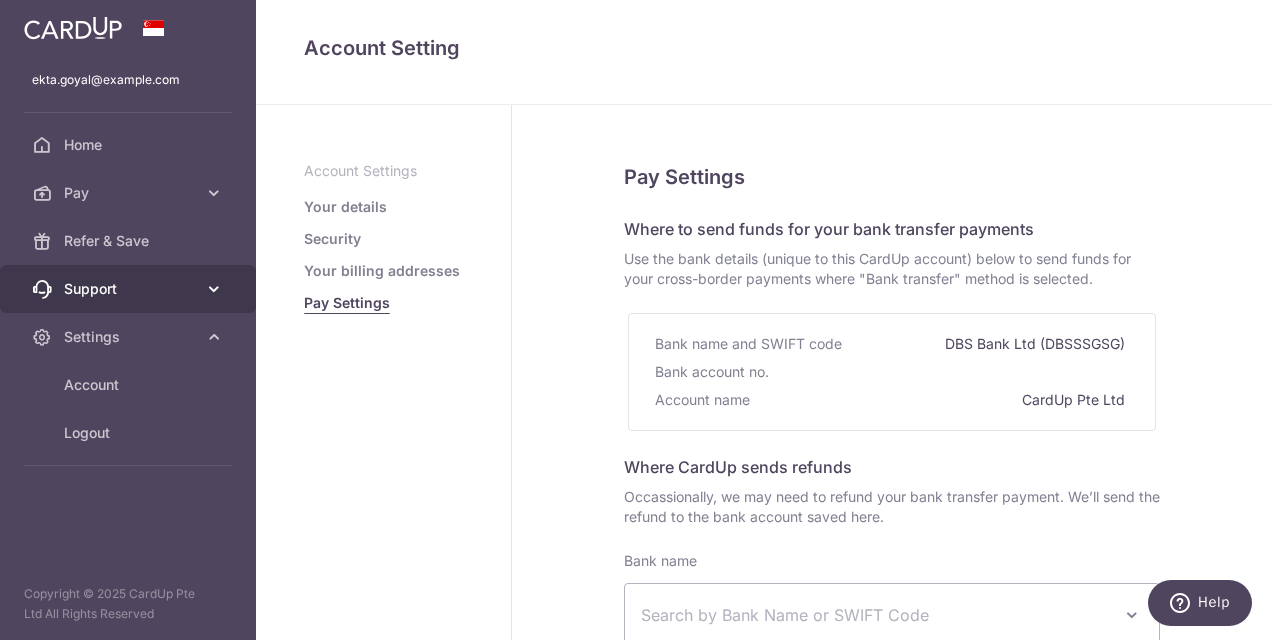 click on "Support" at bounding box center [130, 289] 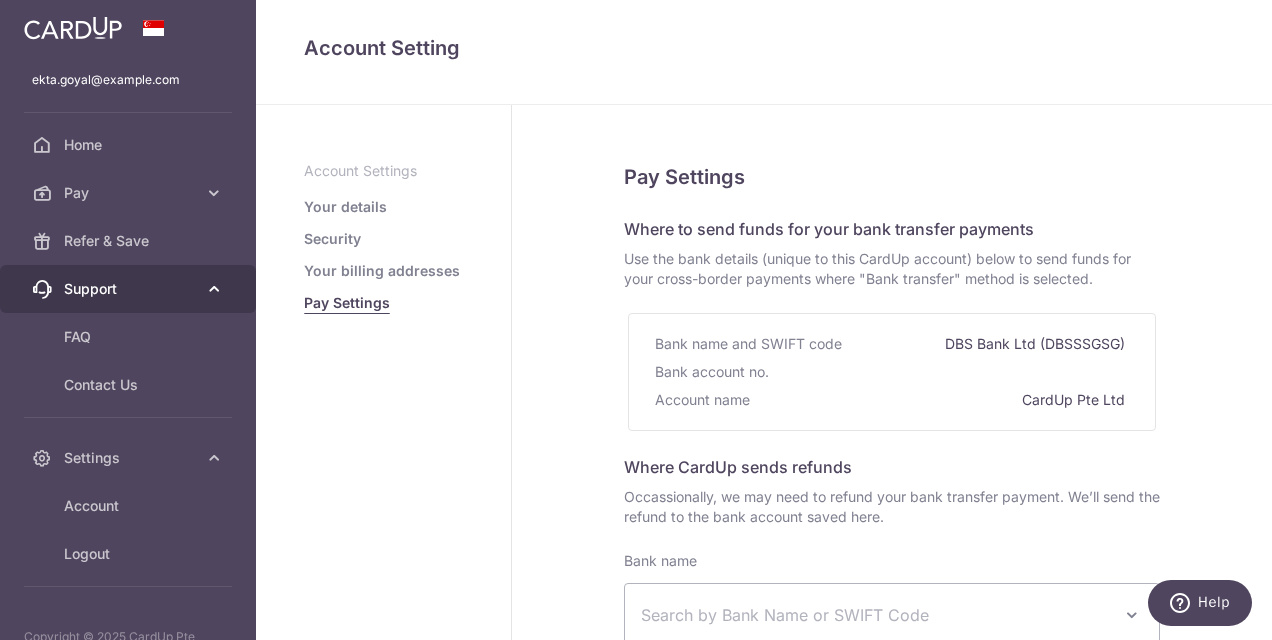 click on "Support" at bounding box center [130, 289] 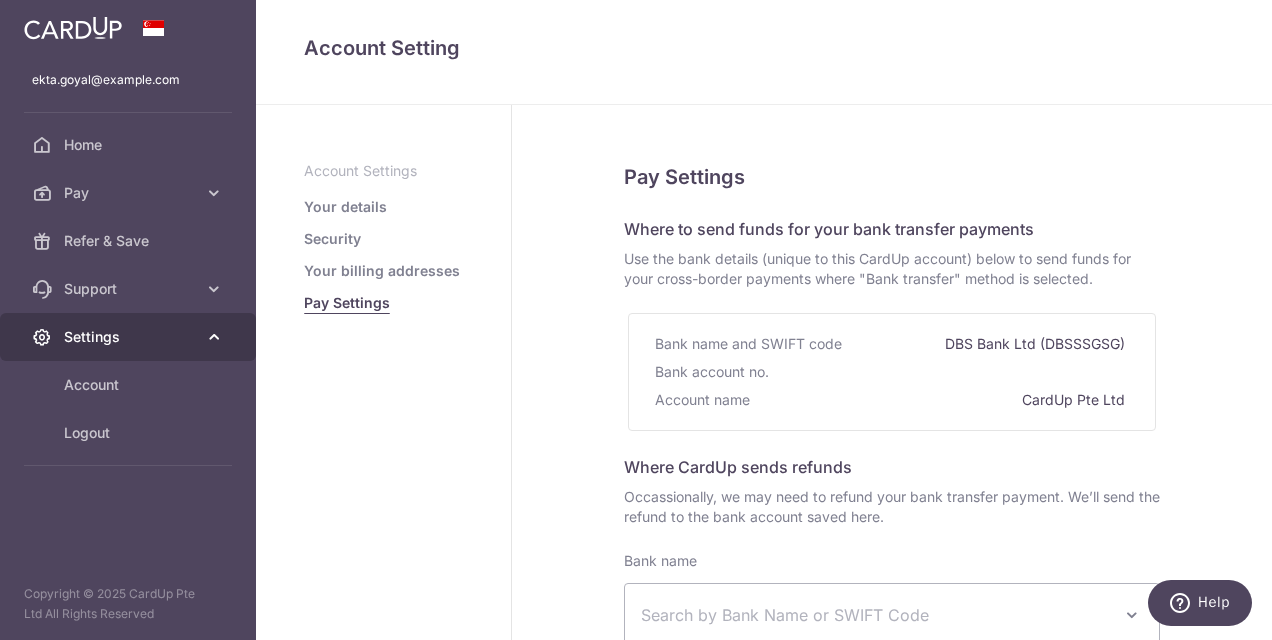 click on "Settings" at bounding box center (130, 337) 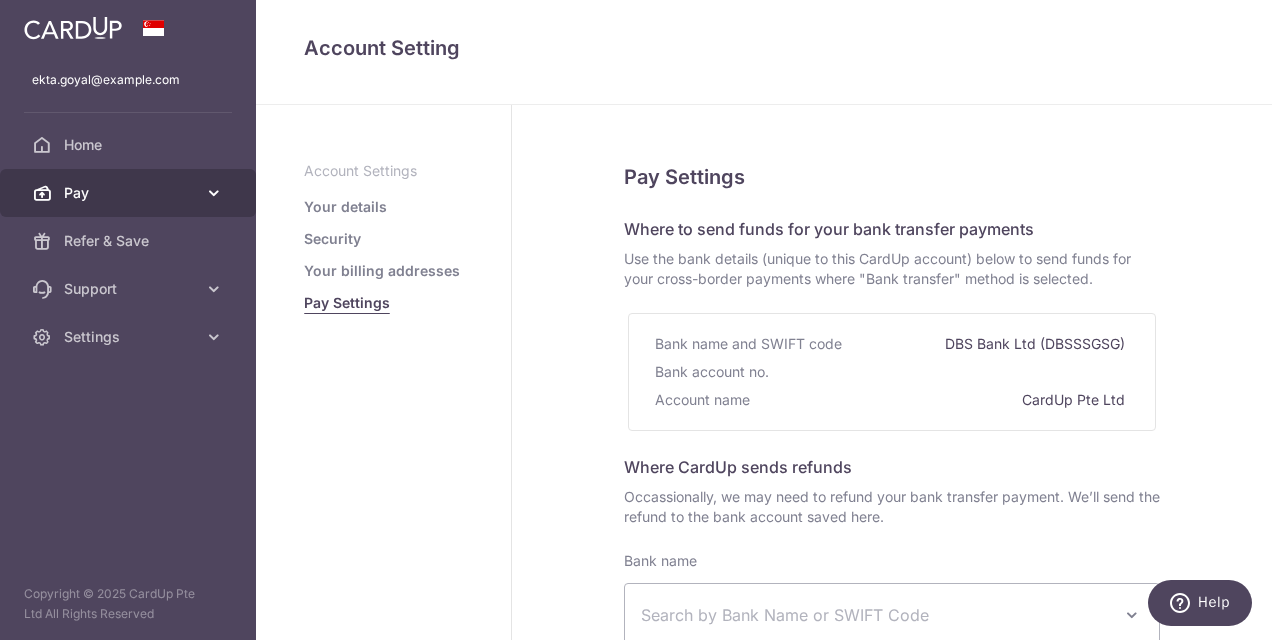click at bounding box center (214, 193) 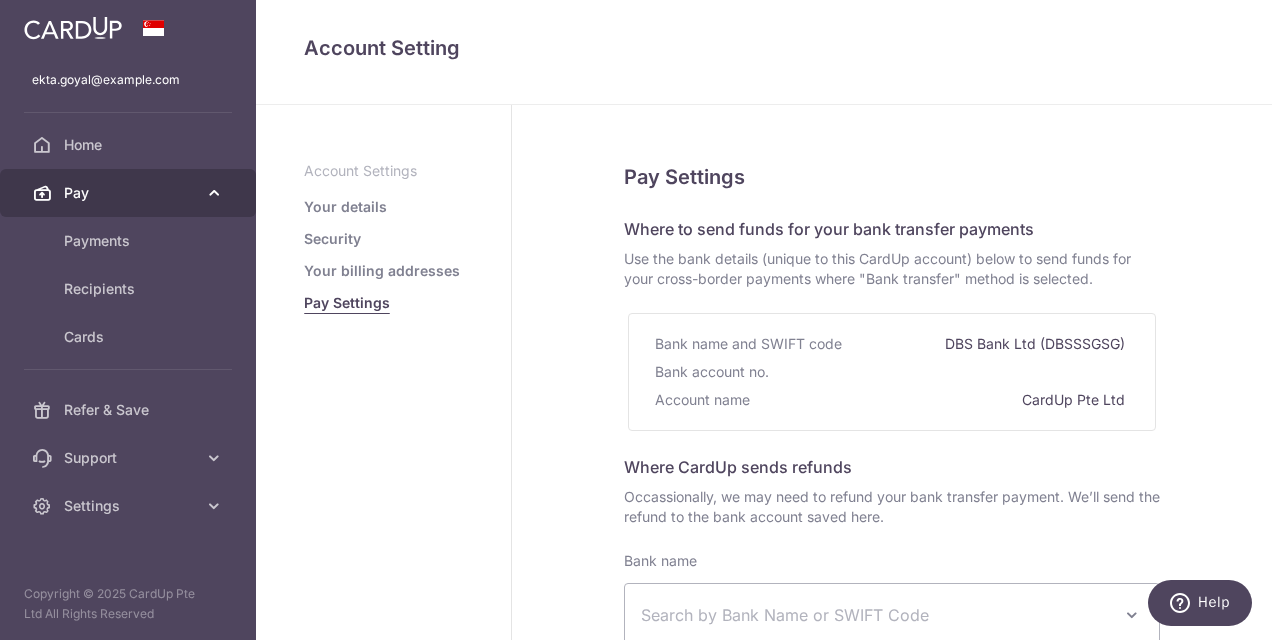 click at bounding box center [214, 193] 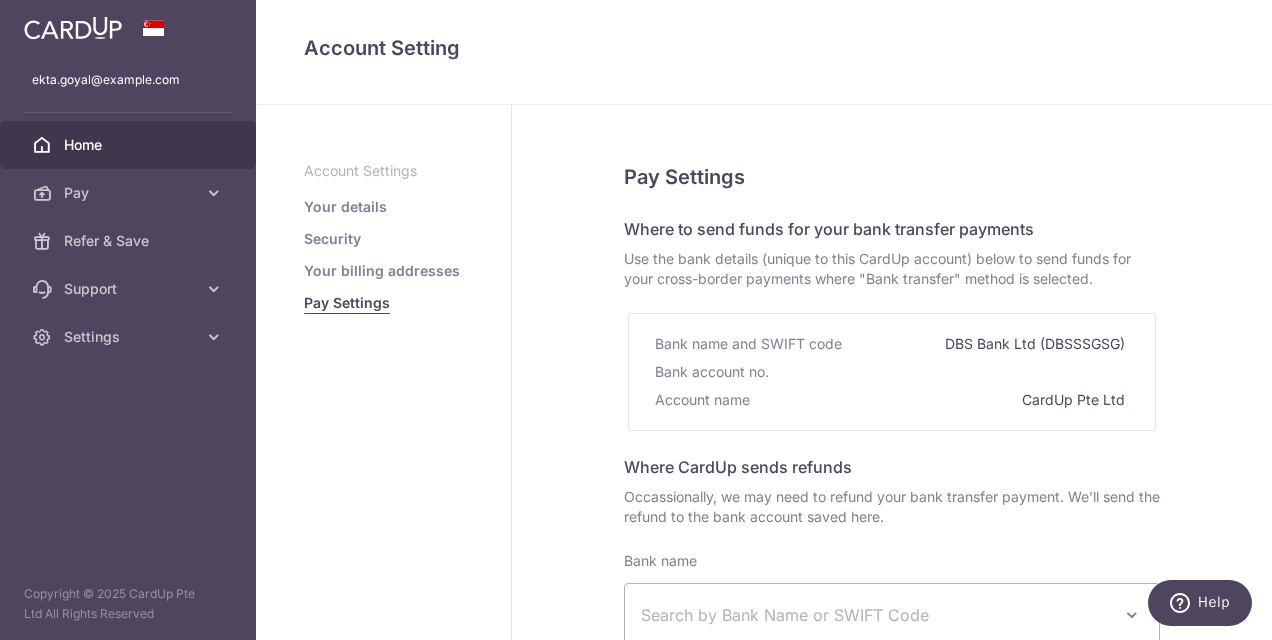 click on "Home" at bounding box center (130, 145) 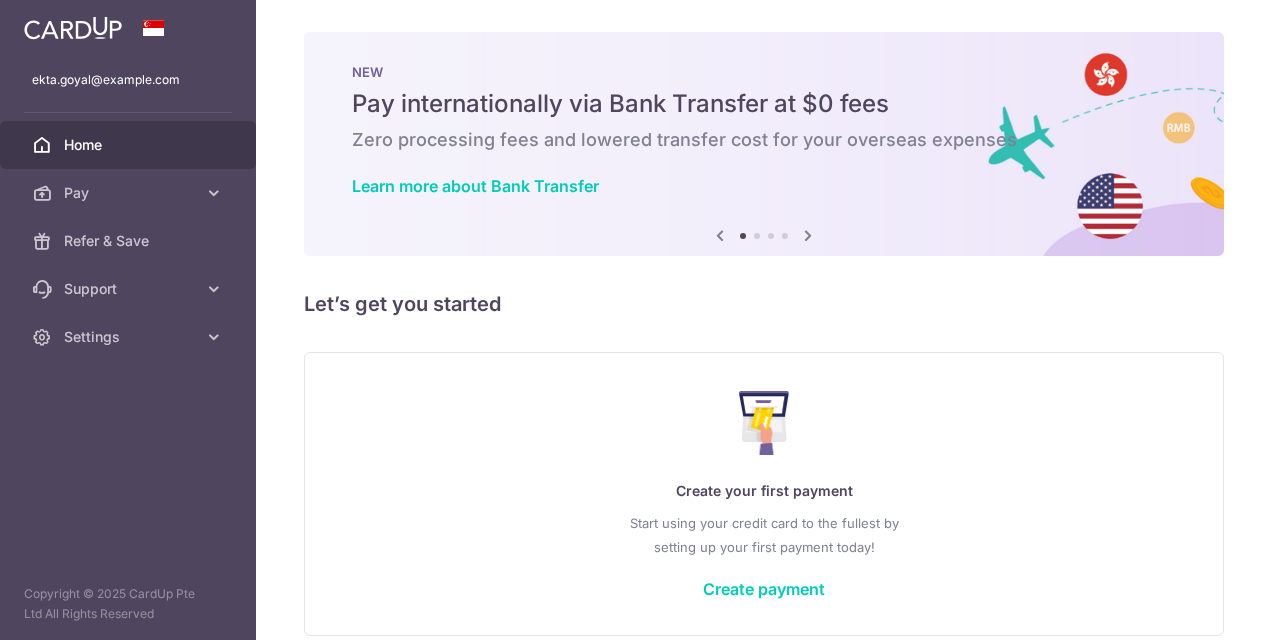 scroll, scrollTop: 0, scrollLeft: 0, axis: both 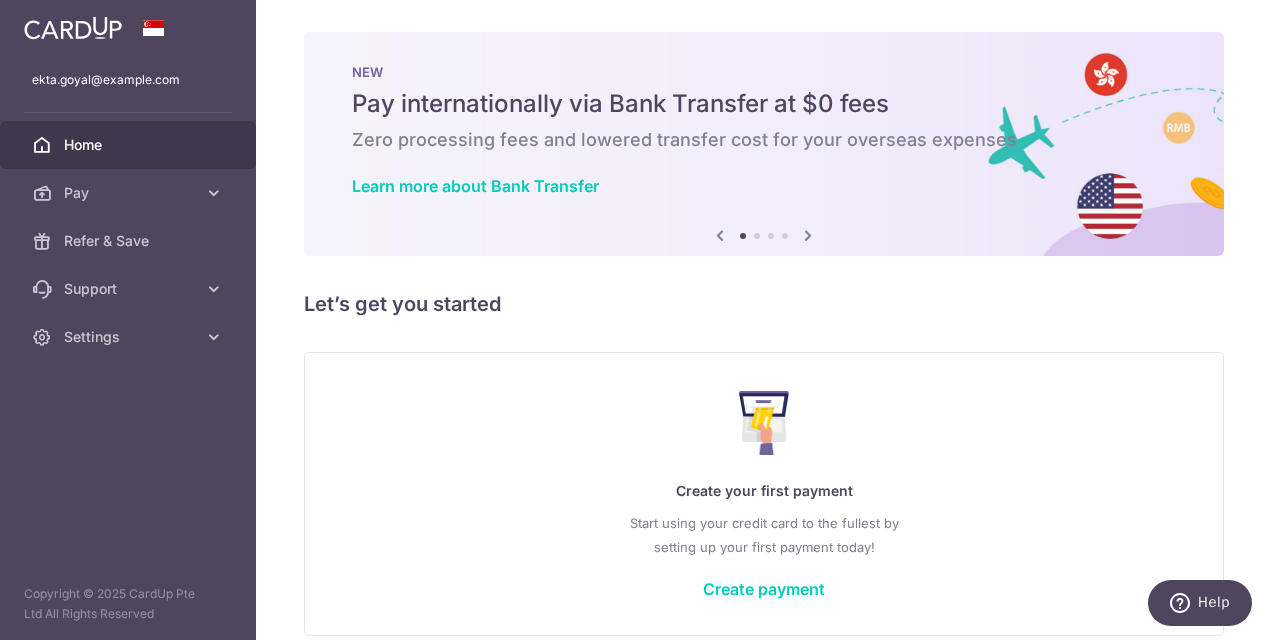 click at bounding box center [808, 235] 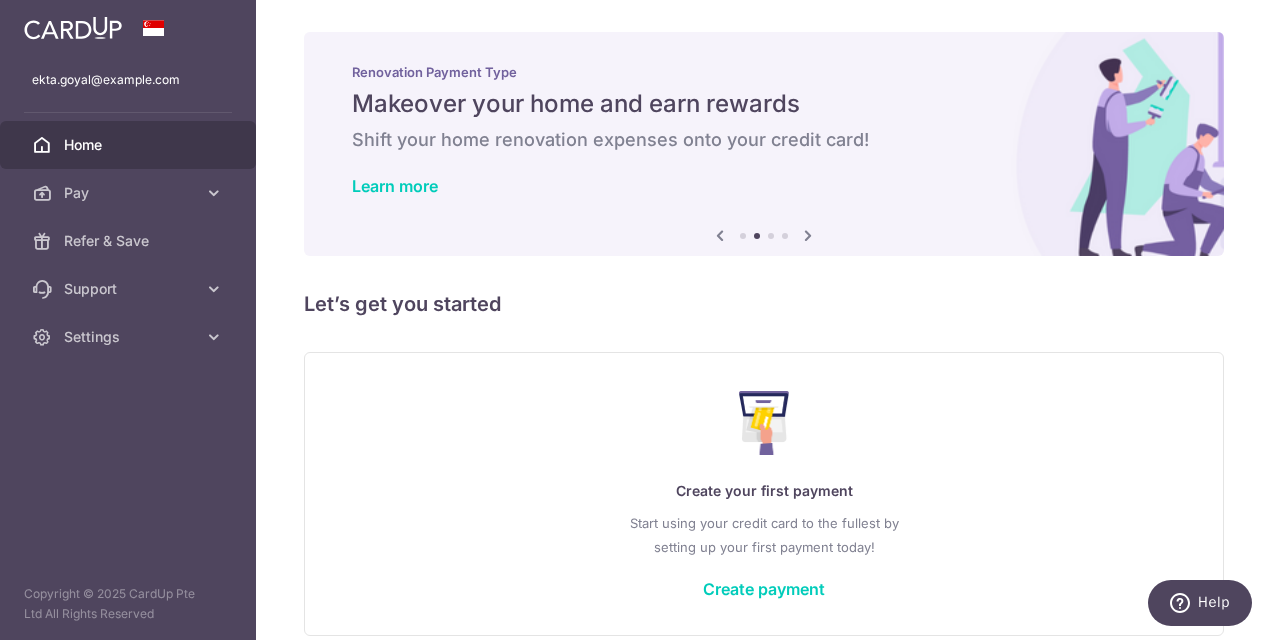 click at bounding box center [808, 235] 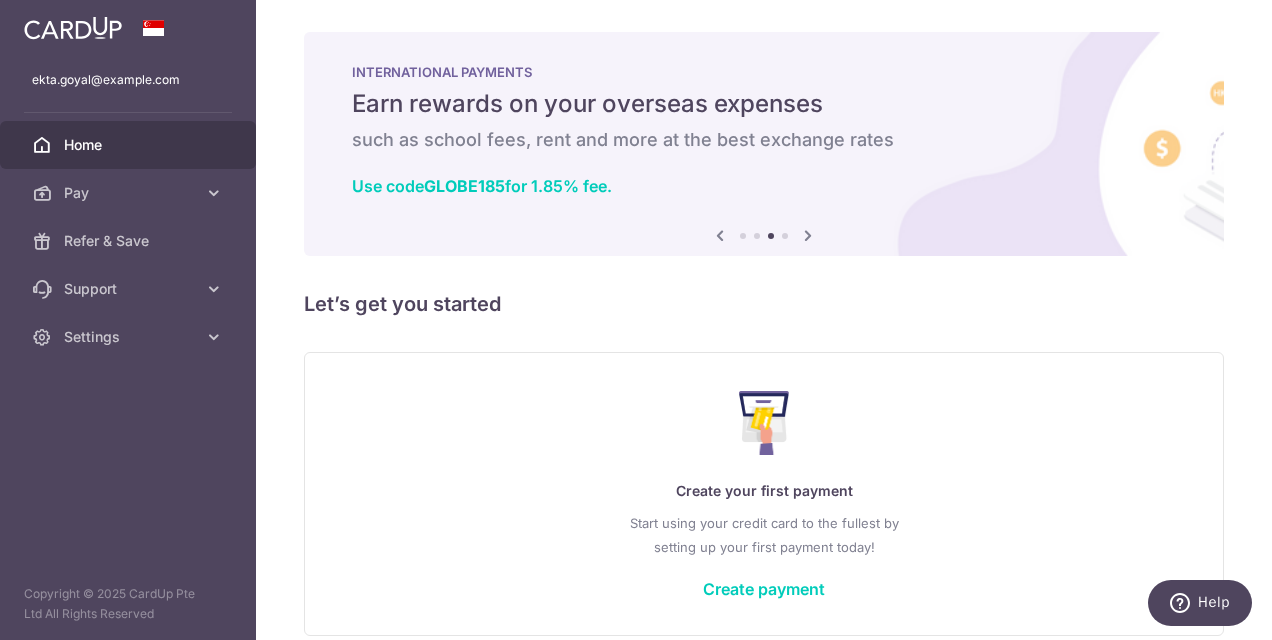 click at bounding box center (808, 235) 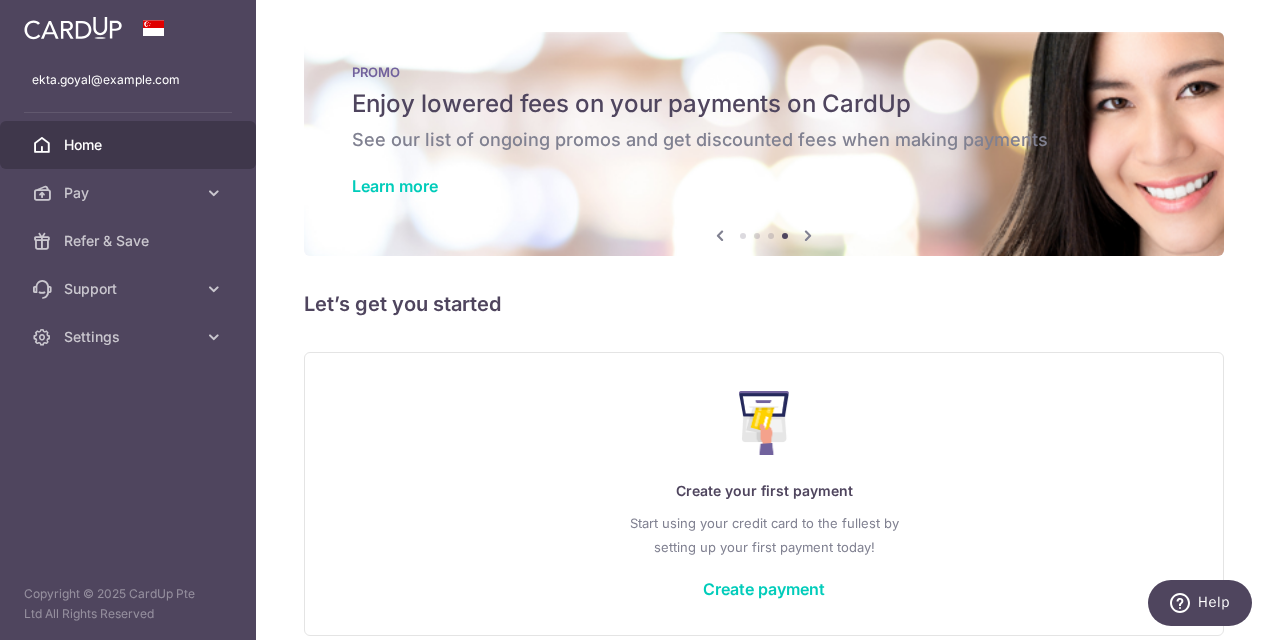 click at bounding box center (808, 235) 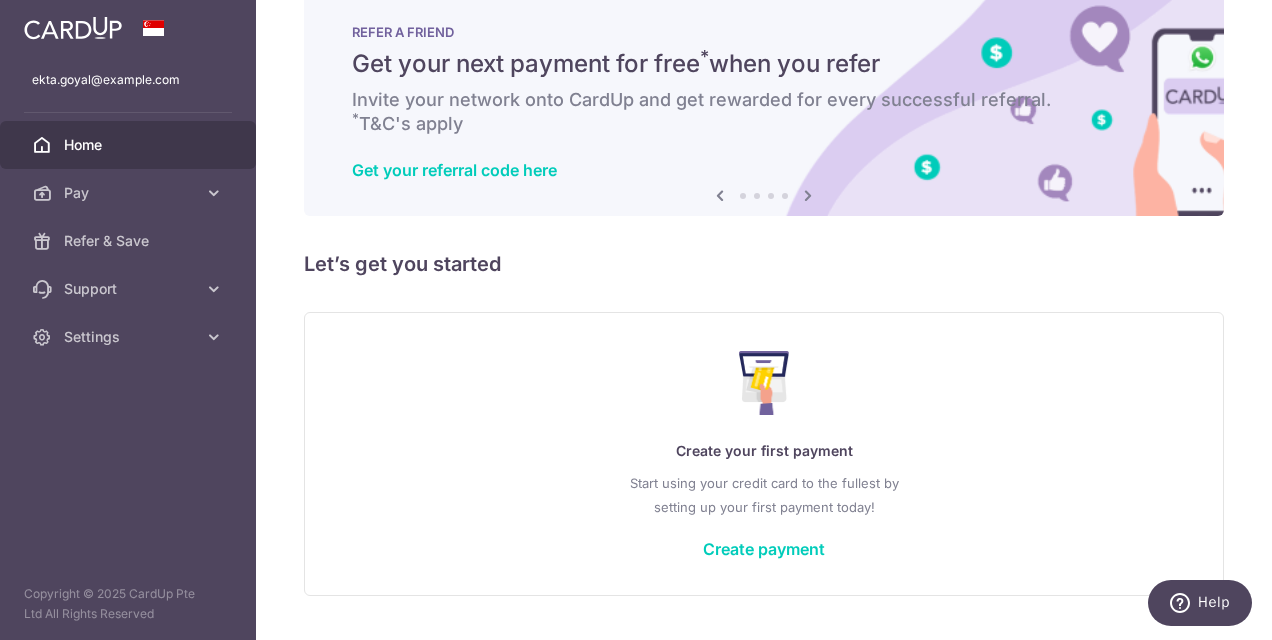 scroll, scrollTop: 0, scrollLeft: 0, axis: both 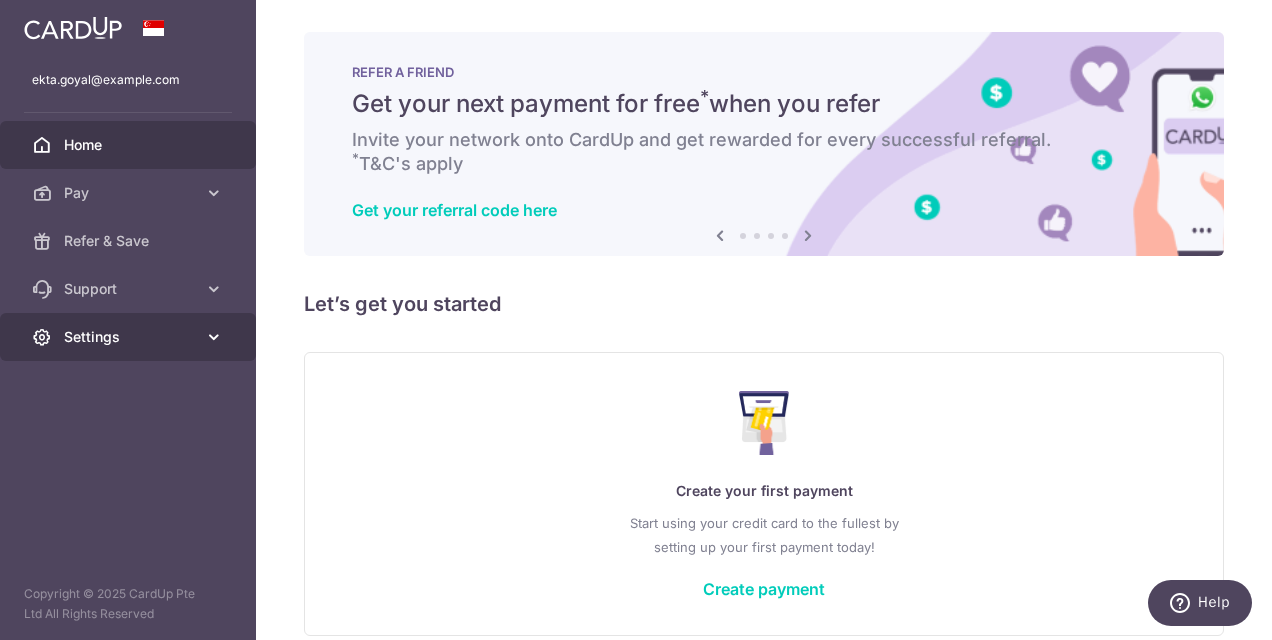 click on "Settings" at bounding box center (128, 337) 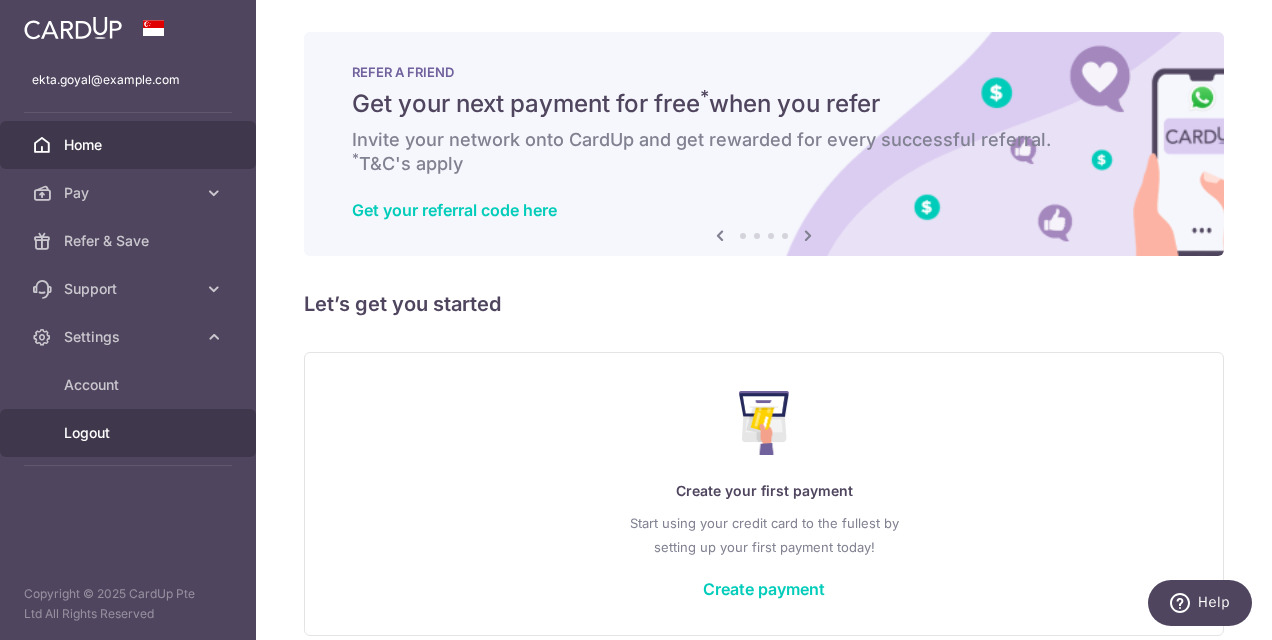 click on "Logout" at bounding box center [128, 433] 